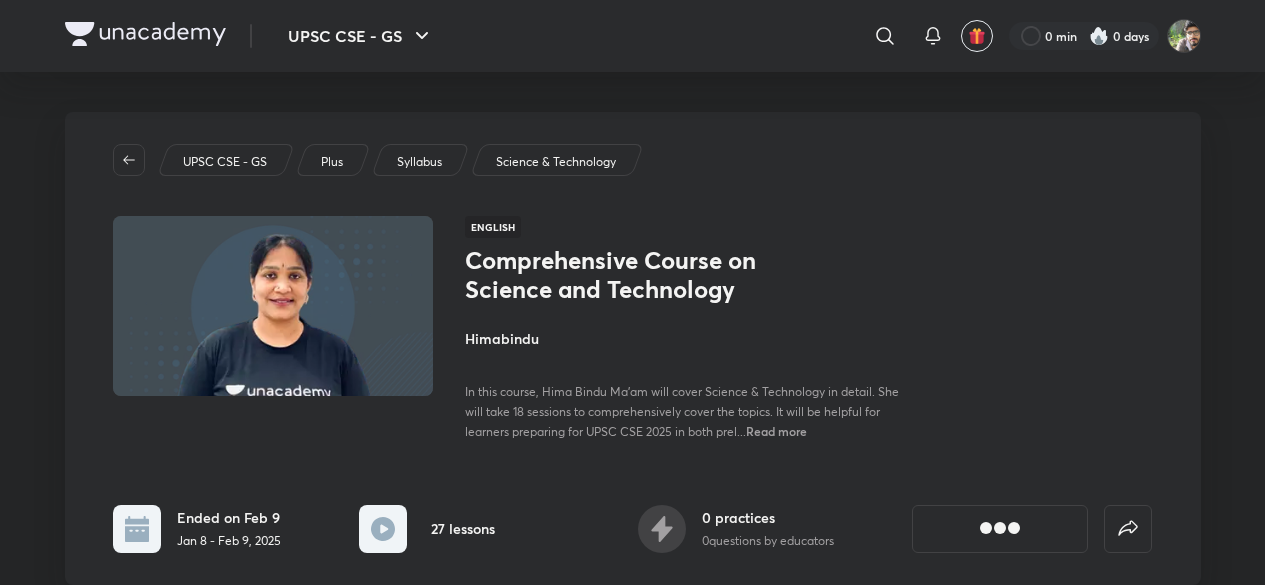 click at bounding box center [145, 34] 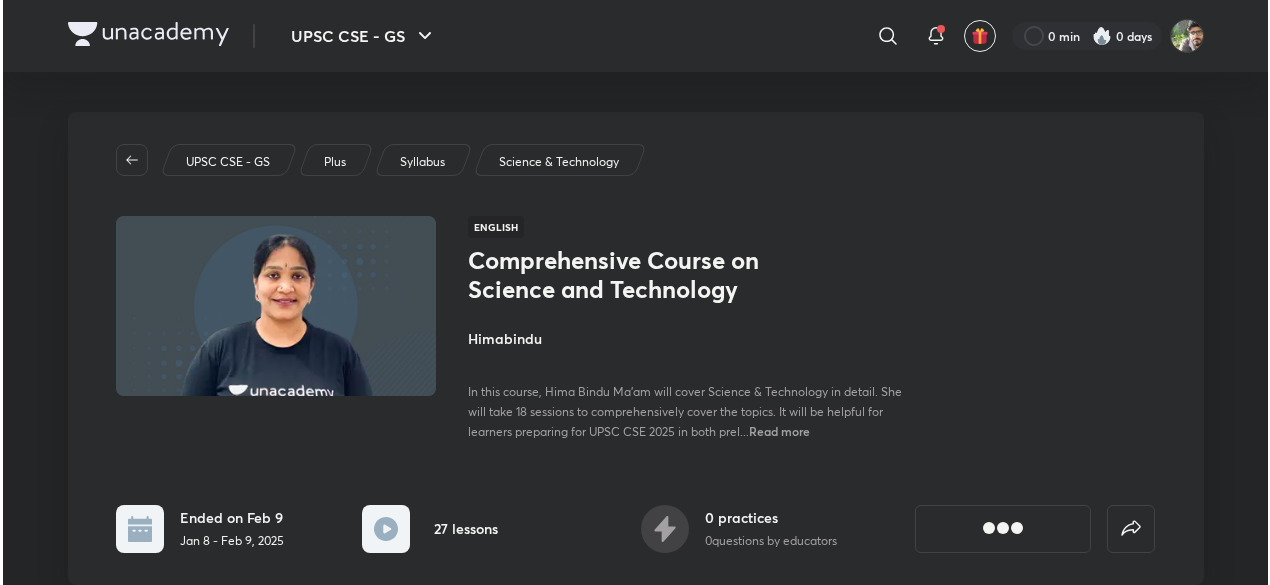 scroll, scrollTop: 0, scrollLeft: 0, axis: both 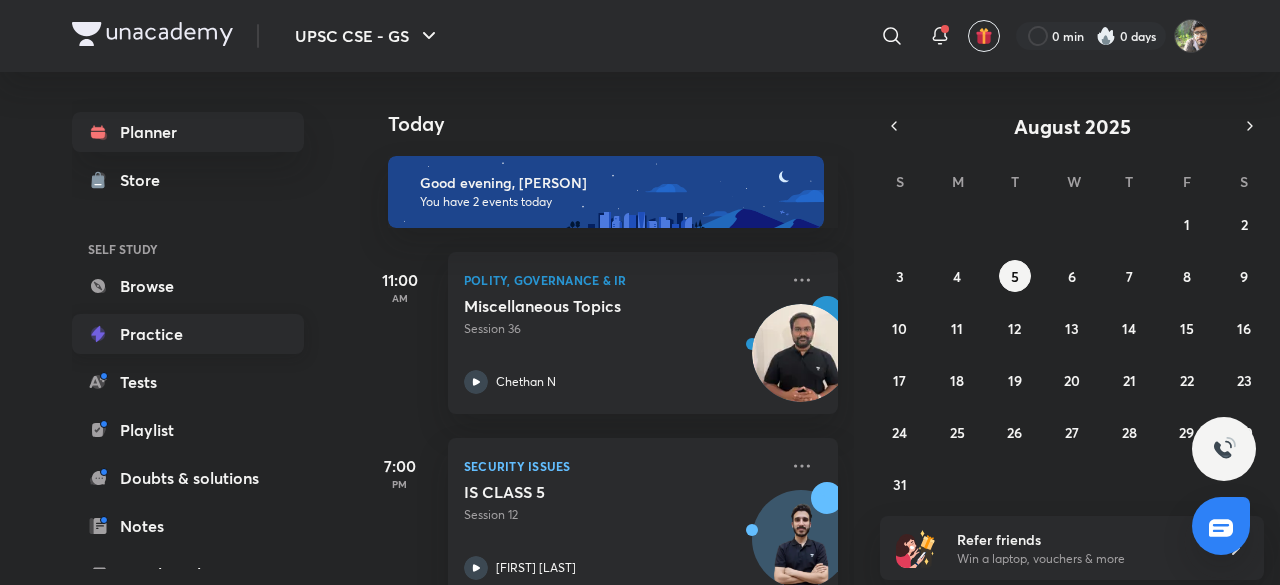 click on "Practice" at bounding box center (188, 334) 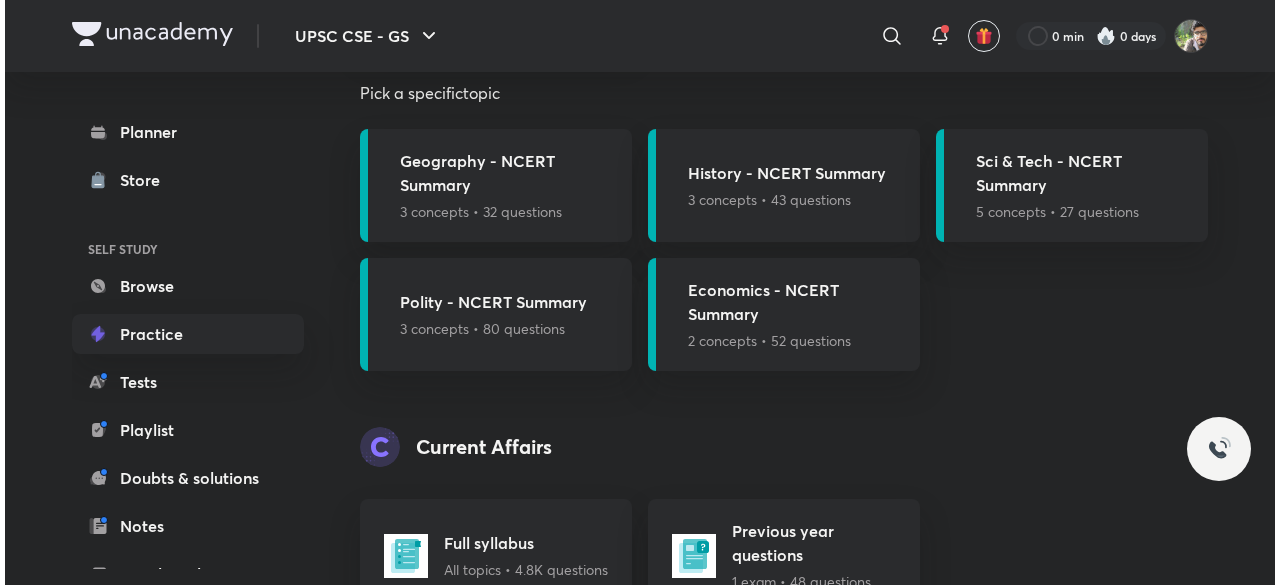 scroll, scrollTop: 1058, scrollLeft: 0, axis: vertical 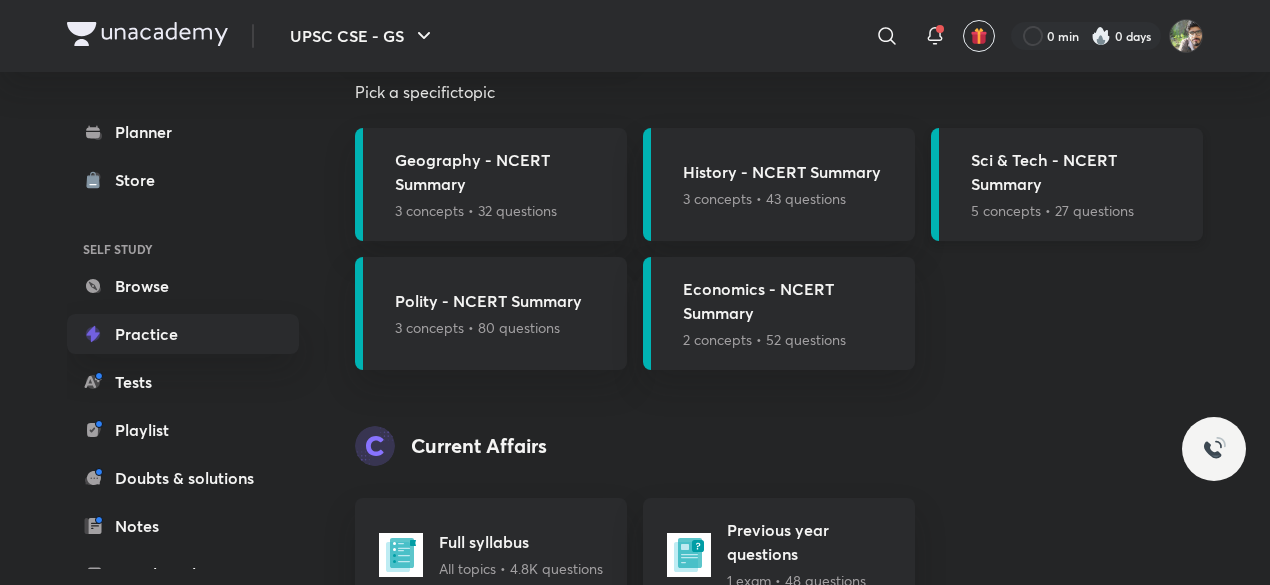 click on "Sci & Tech - NCERT Summary" at bounding box center [1081, 172] 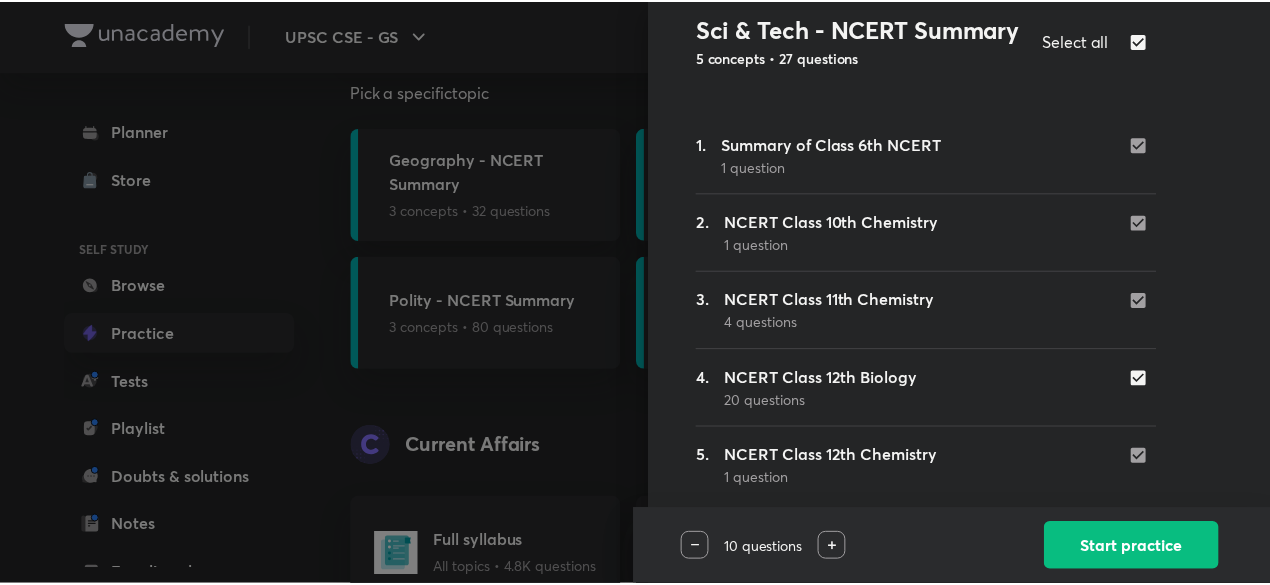 scroll, scrollTop: 0, scrollLeft: 0, axis: both 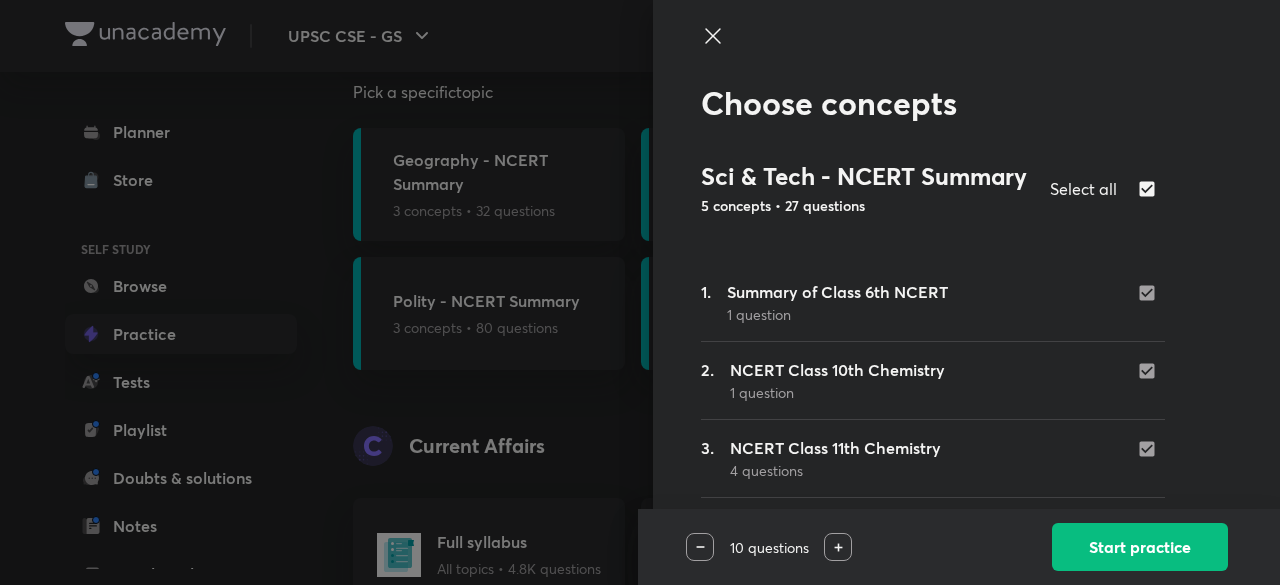 click 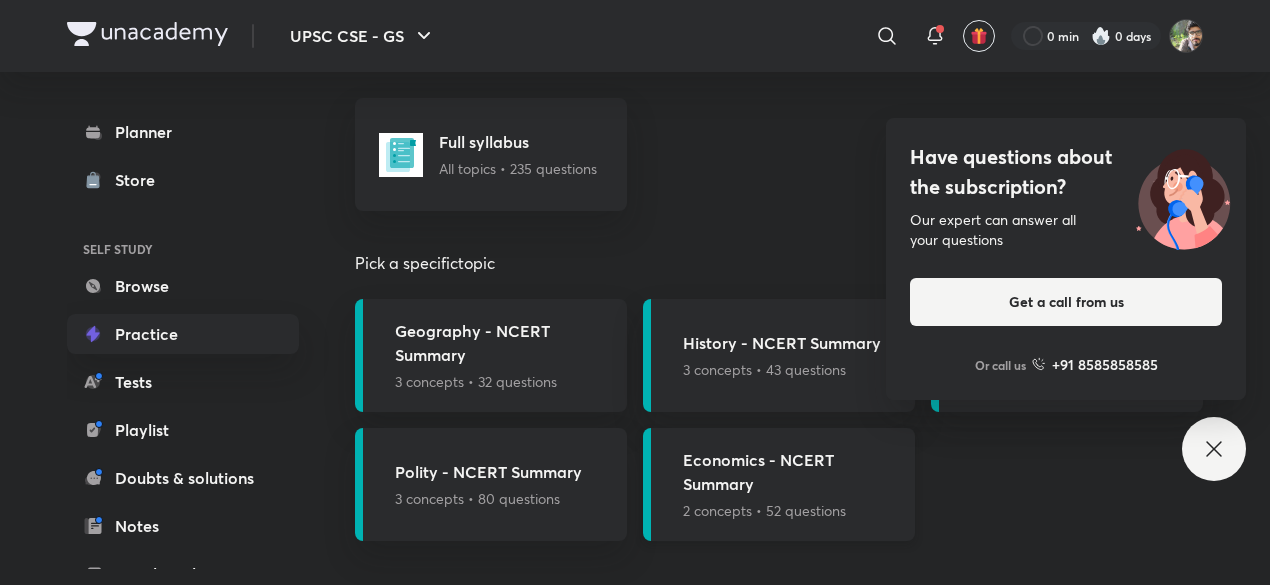 scroll, scrollTop: 894, scrollLeft: 0, axis: vertical 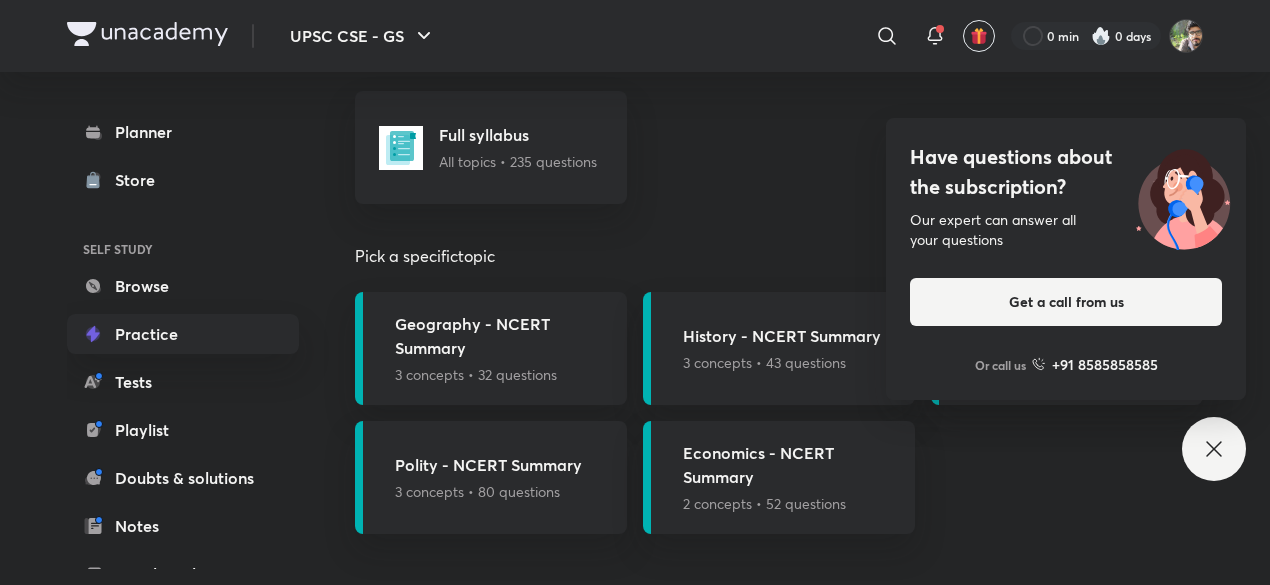 click on "Have questions about the subscription? Our expert can answer all your questions Get a call from us Or call us +91 8585858585" at bounding box center (1066, 259) 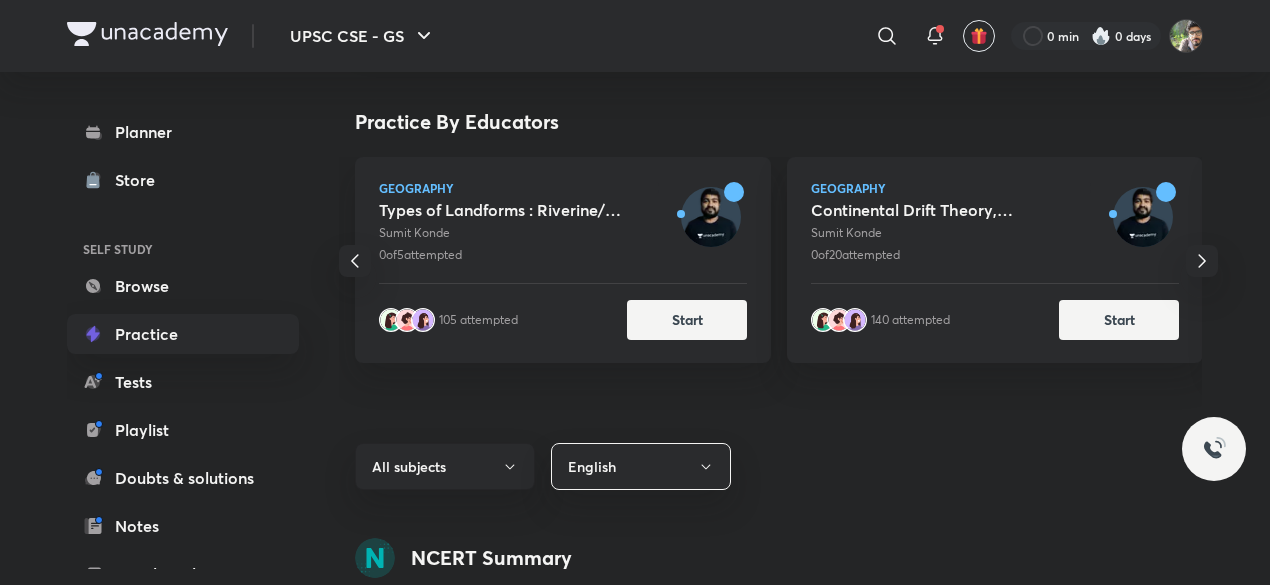 scroll, scrollTop: 377, scrollLeft: 0, axis: vertical 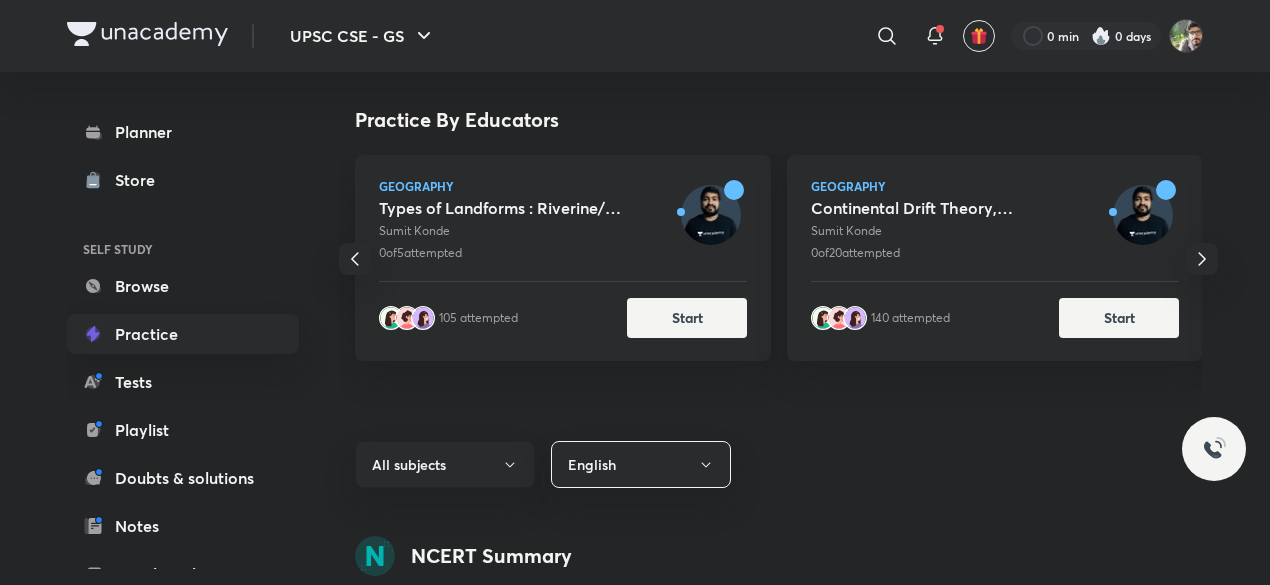 click 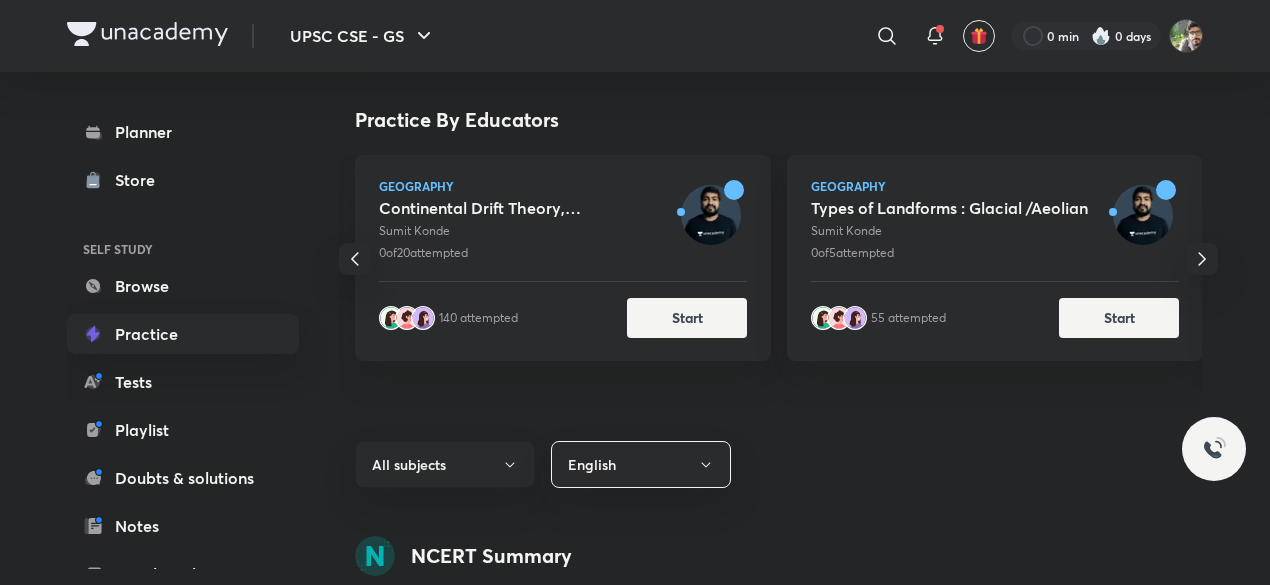 click 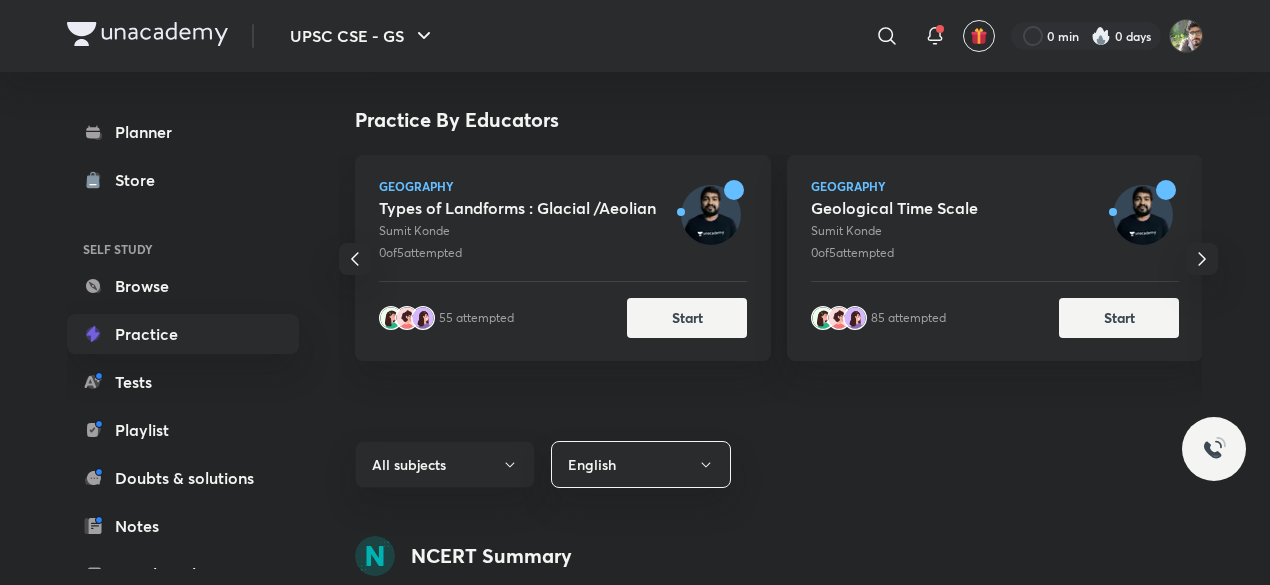 click 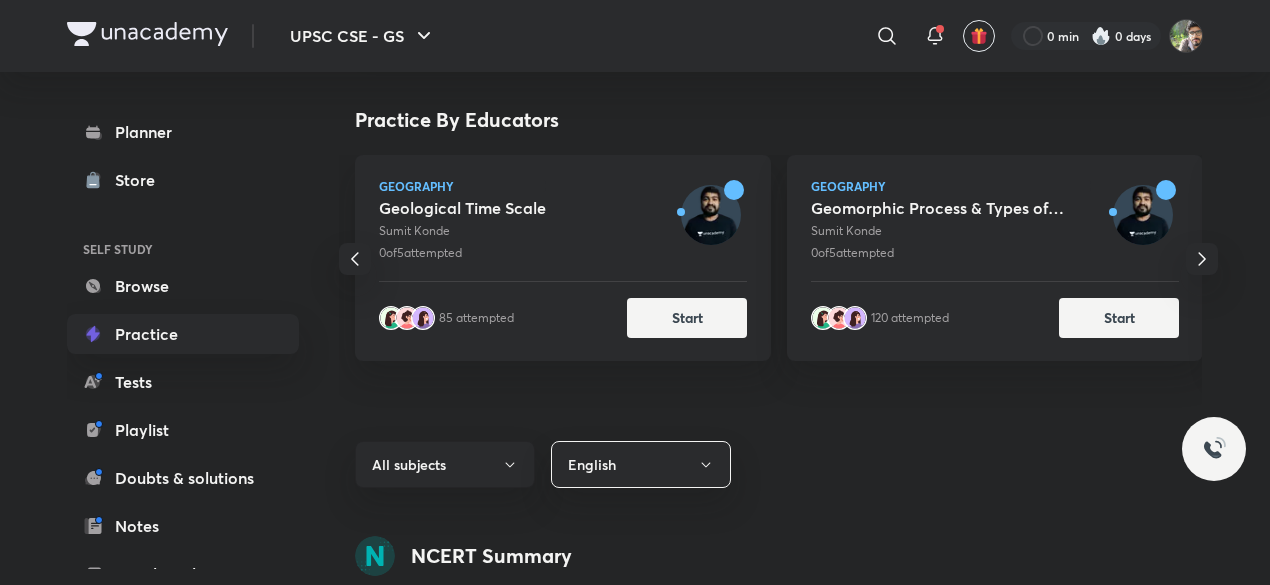 click 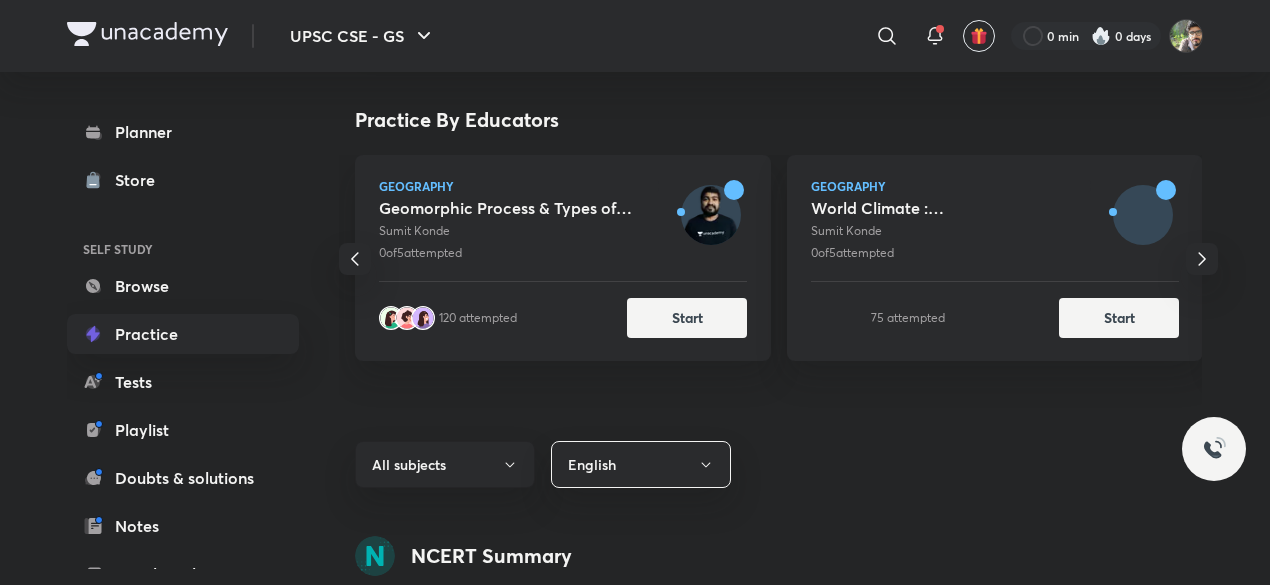 click 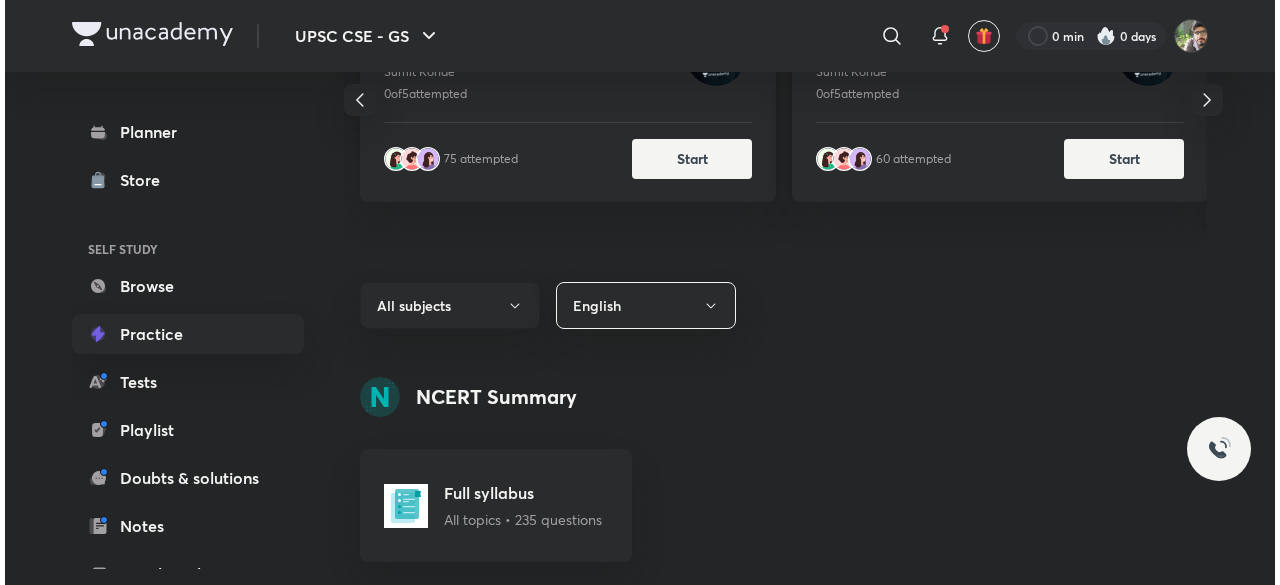 scroll, scrollTop: 537, scrollLeft: 0, axis: vertical 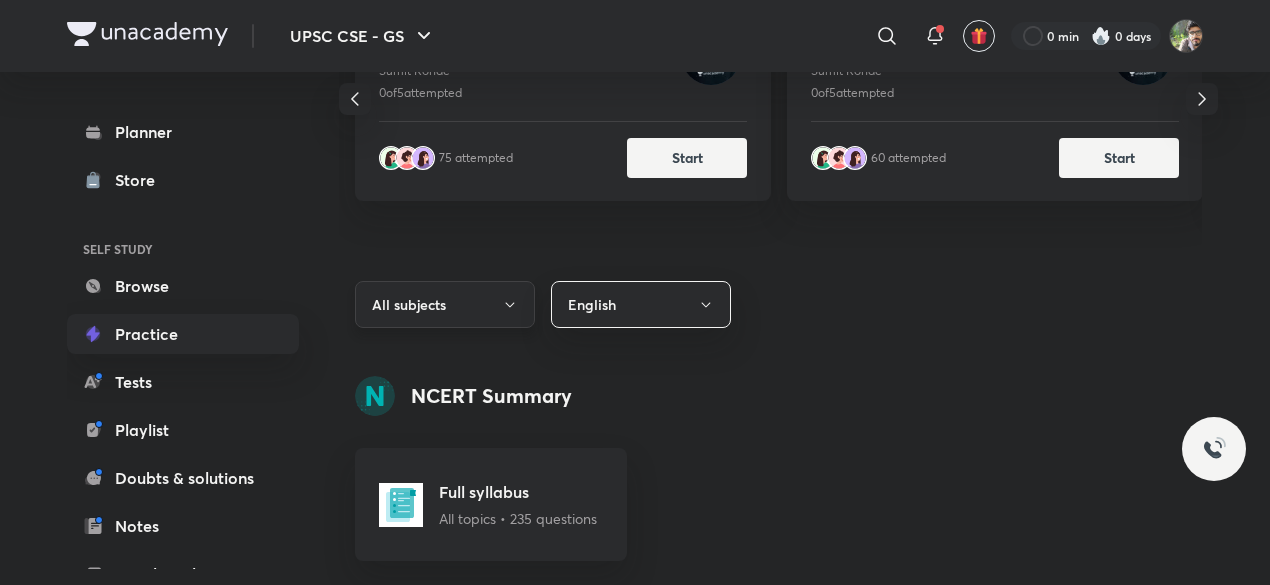 click on "All subjects" at bounding box center (445, 304) 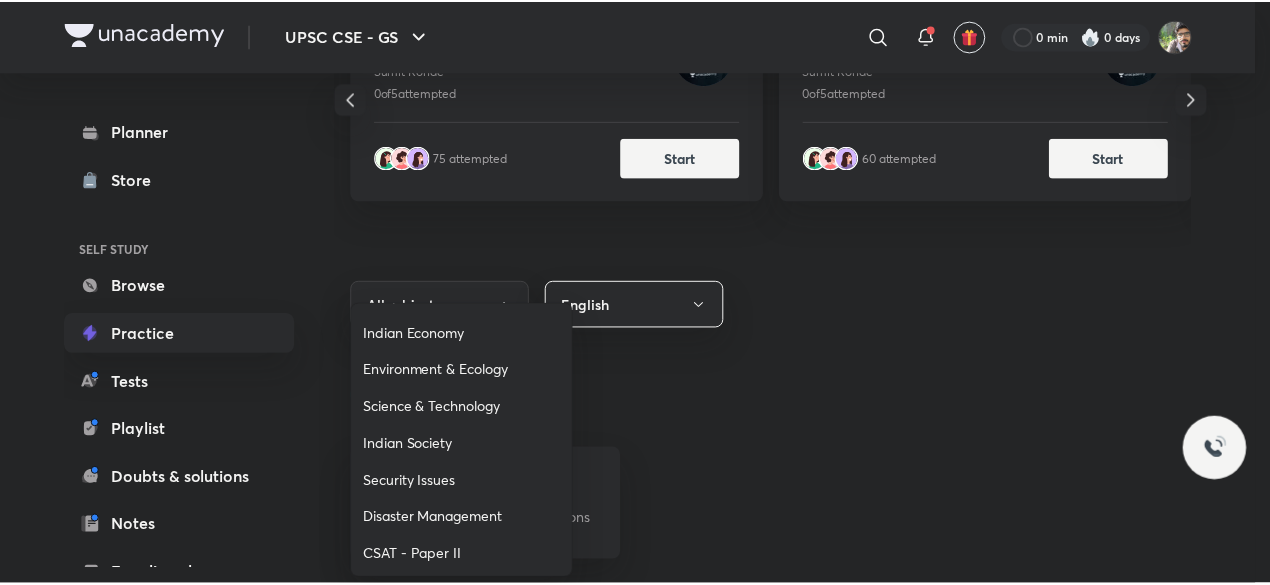 scroll, scrollTop: 258, scrollLeft: 0, axis: vertical 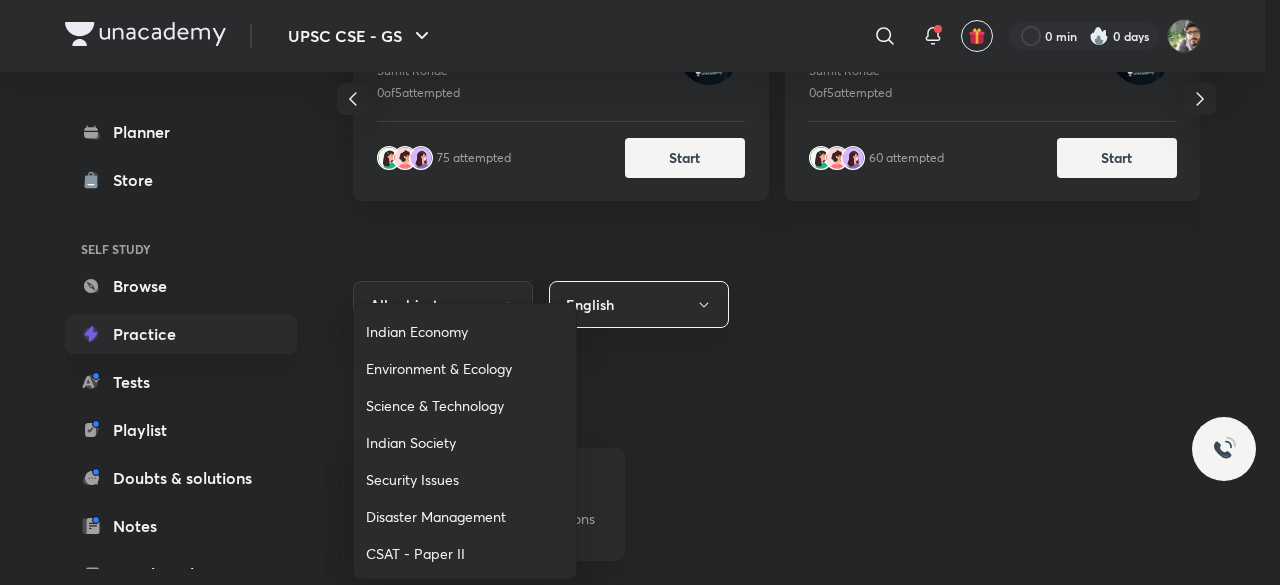 click on "Science & Technology" at bounding box center [465, 405] 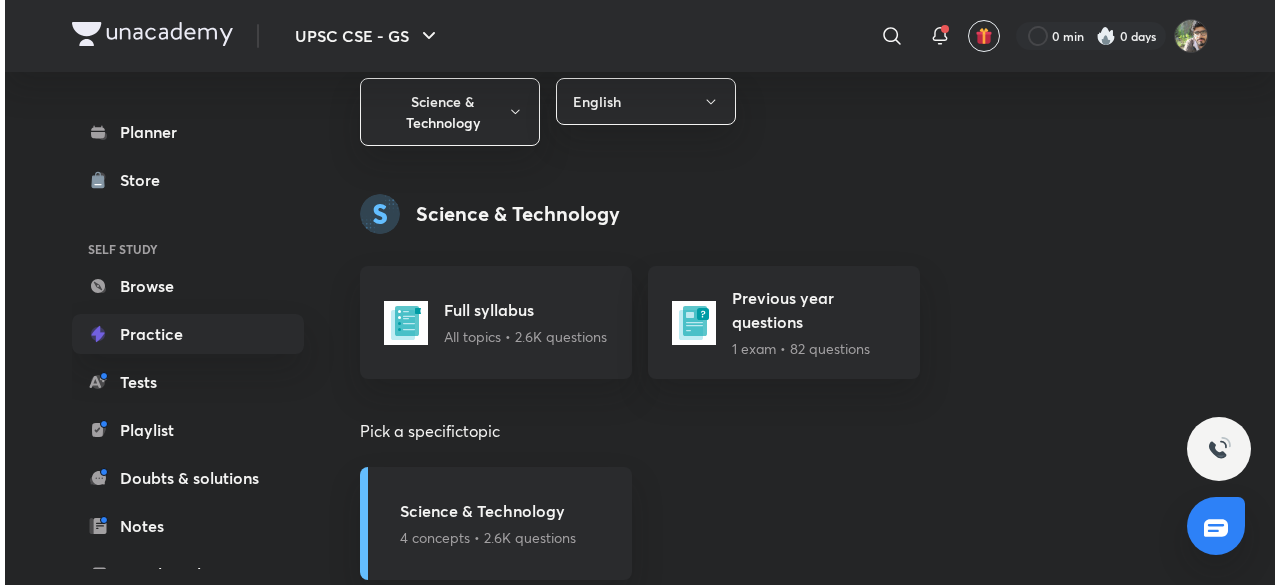 scroll, scrollTop: 790, scrollLeft: 0, axis: vertical 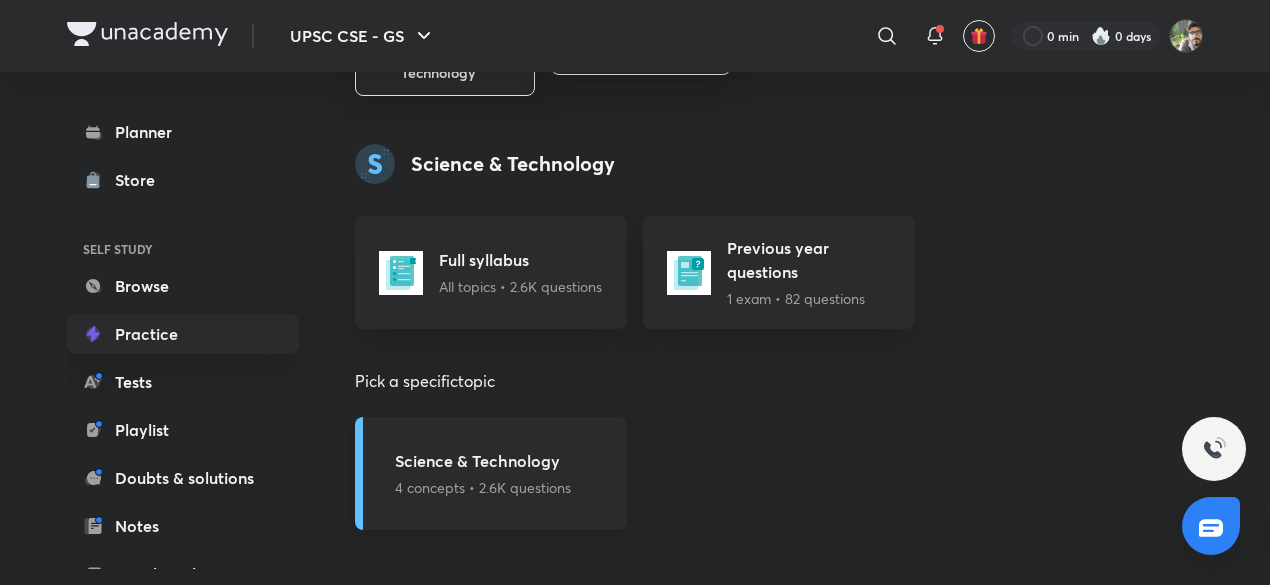 click on "Science & Technology" at bounding box center [483, 461] 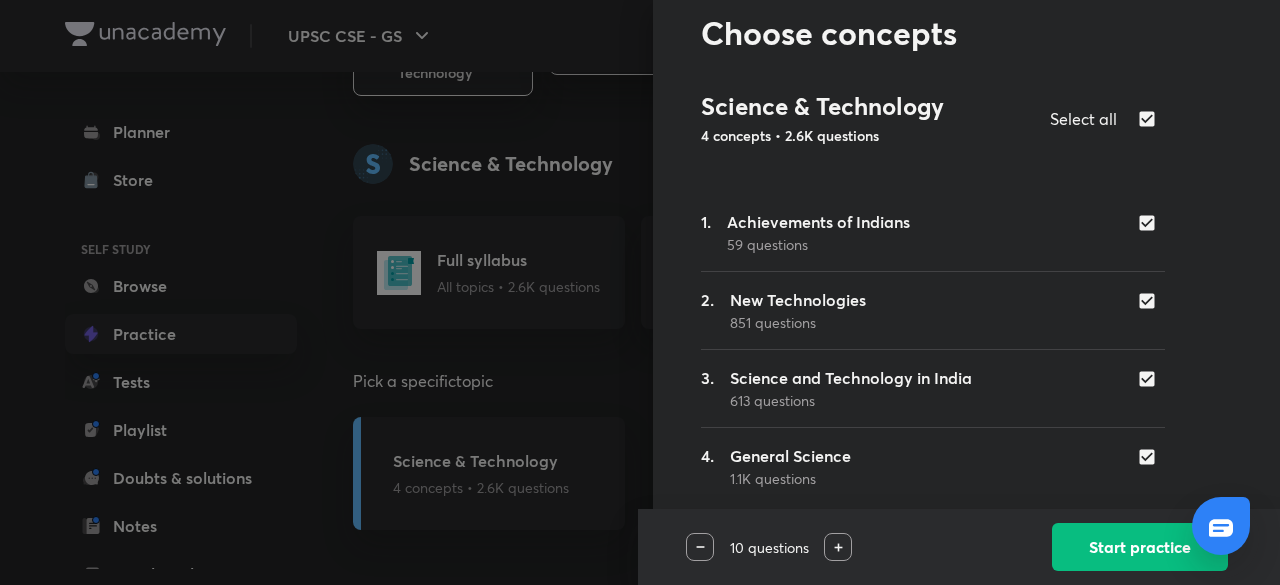 scroll, scrollTop: 68, scrollLeft: 0, axis: vertical 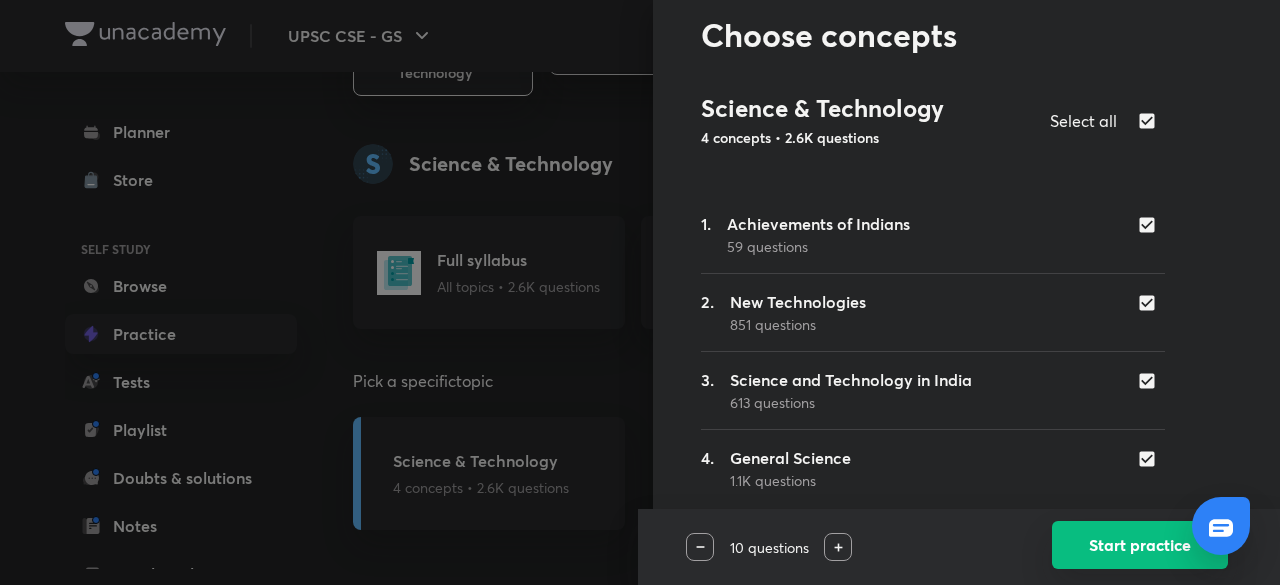 click on "Start practice" at bounding box center [1140, 545] 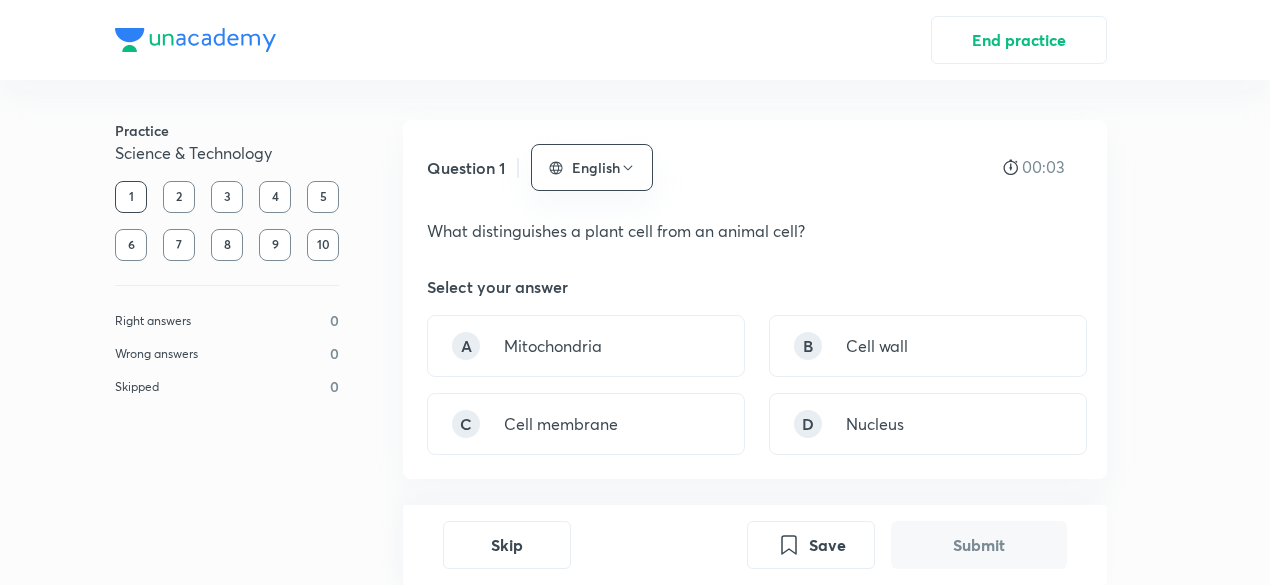 scroll, scrollTop: 132, scrollLeft: 0, axis: vertical 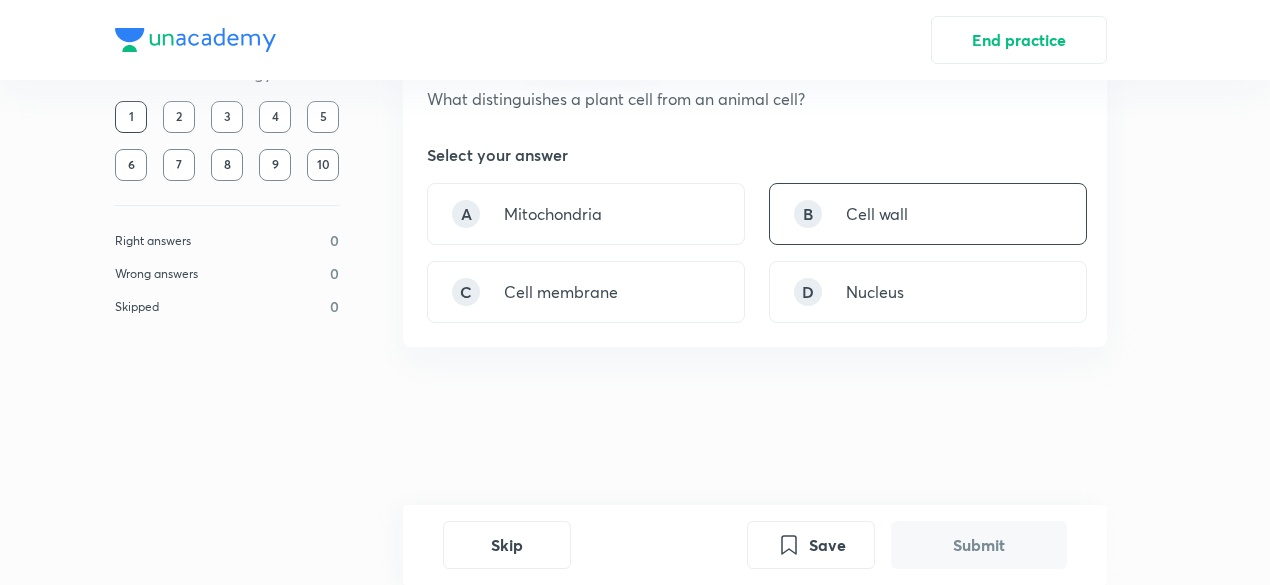click on "Cell wall" at bounding box center (877, 214) 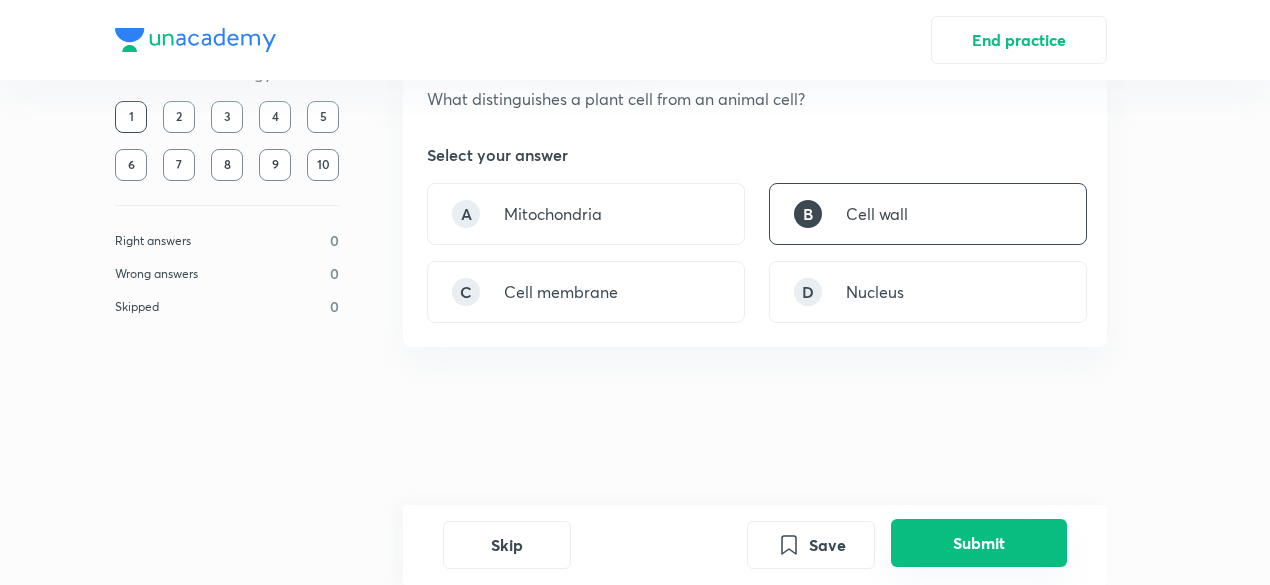 click on "Submit" at bounding box center [979, 543] 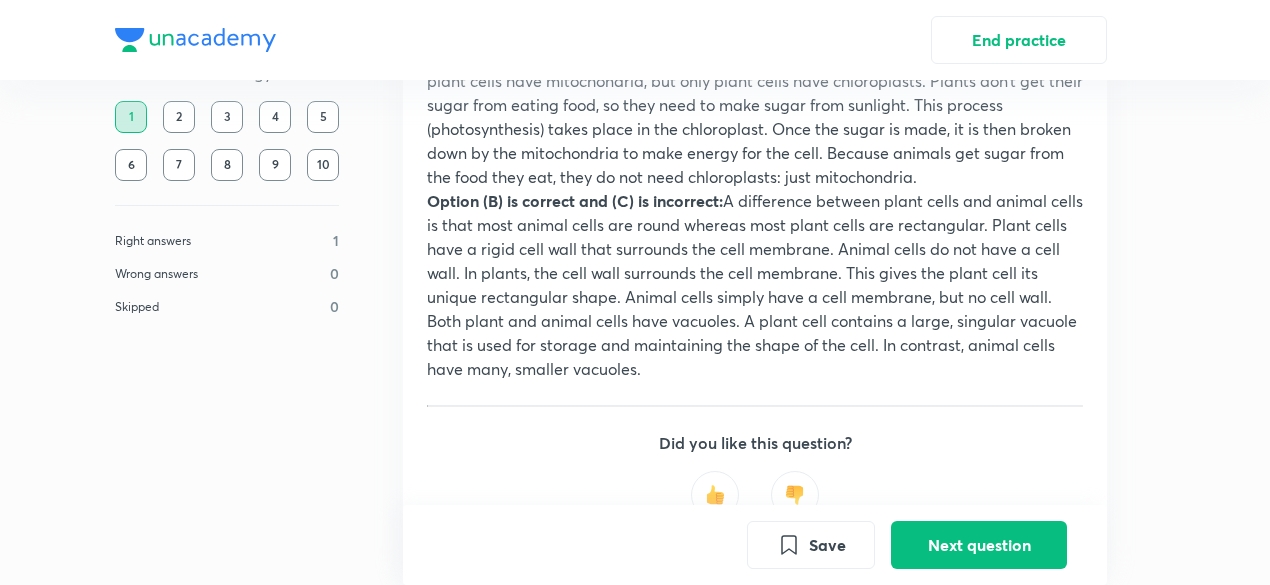 scroll, scrollTop: 725, scrollLeft: 0, axis: vertical 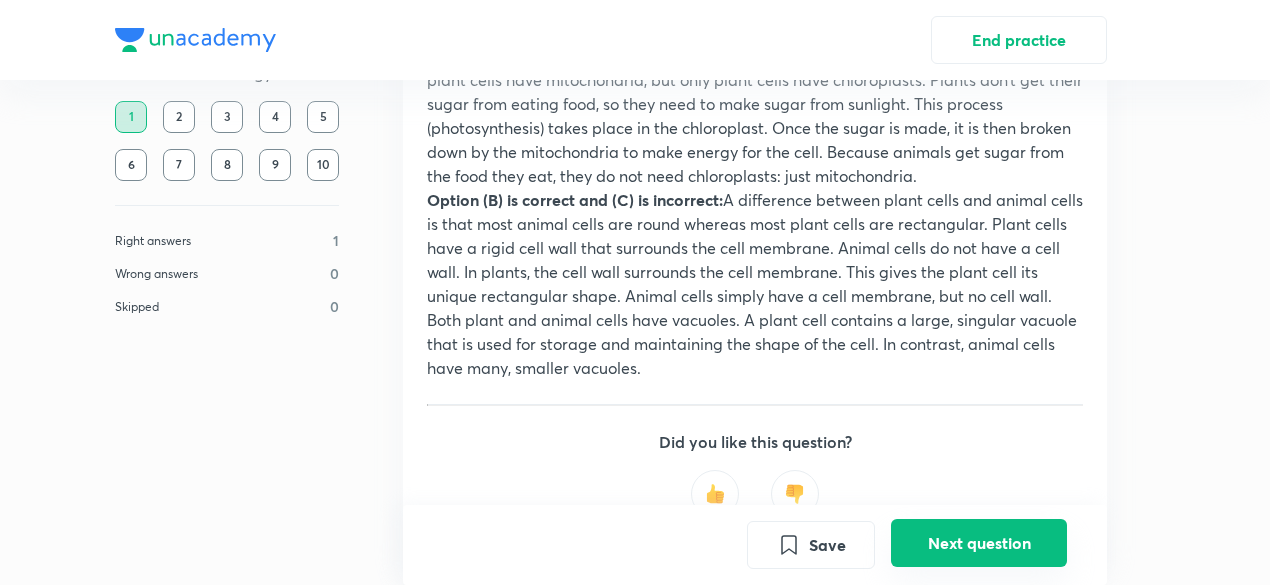 click on "Next question" at bounding box center (979, 543) 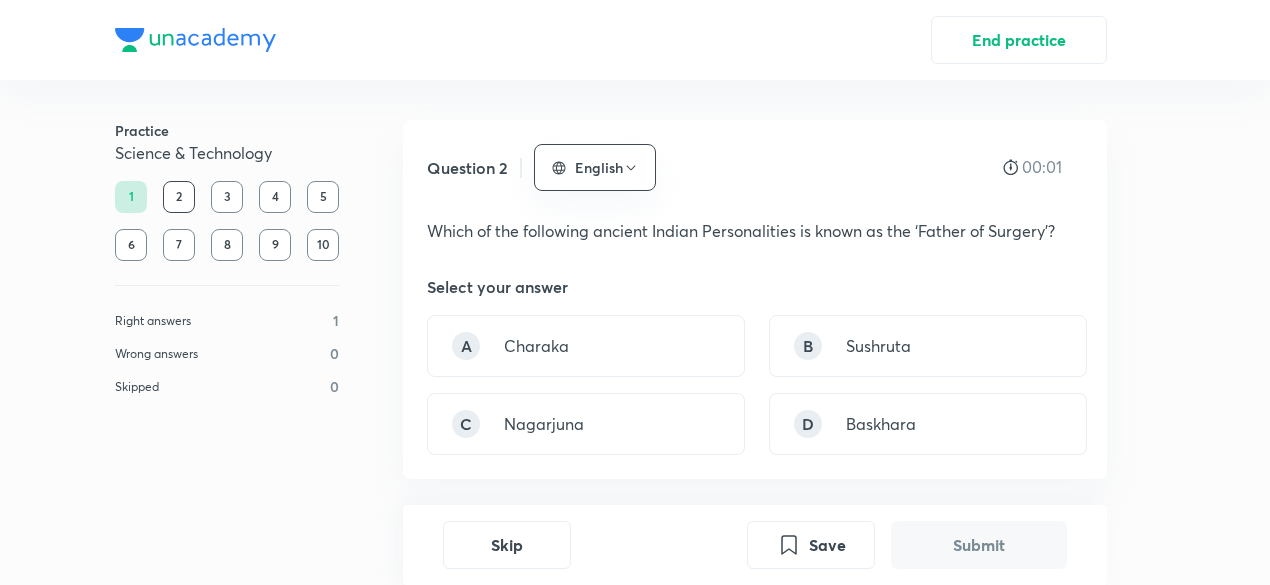 scroll, scrollTop: 19, scrollLeft: 0, axis: vertical 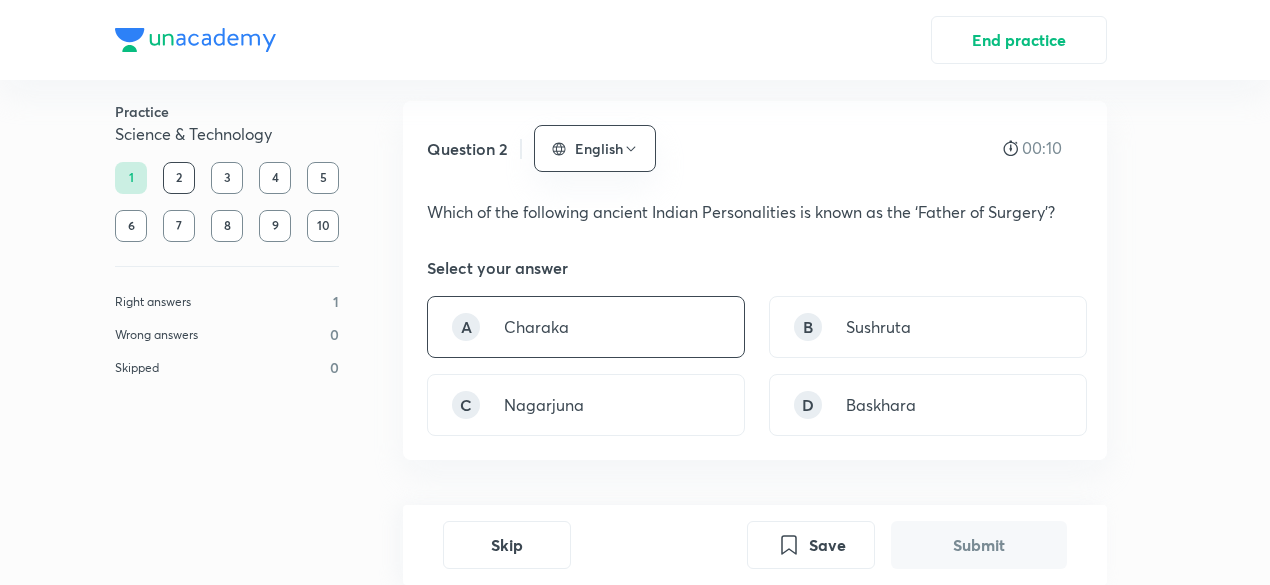 click on "A Charaka" at bounding box center [586, 327] 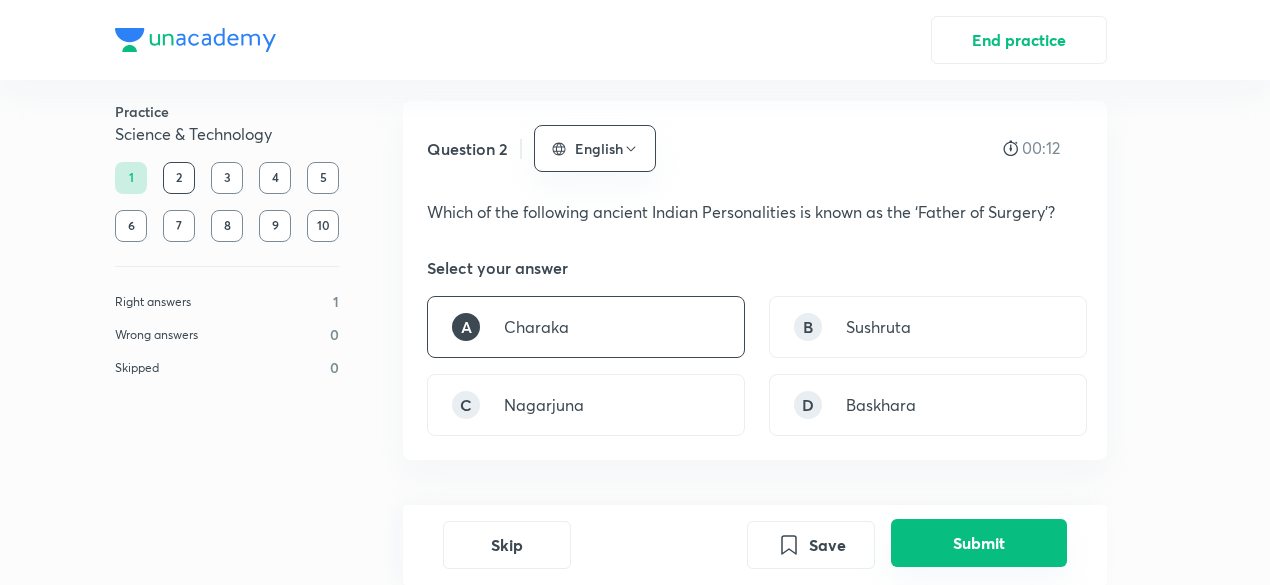 click on "Submit" at bounding box center [979, 543] 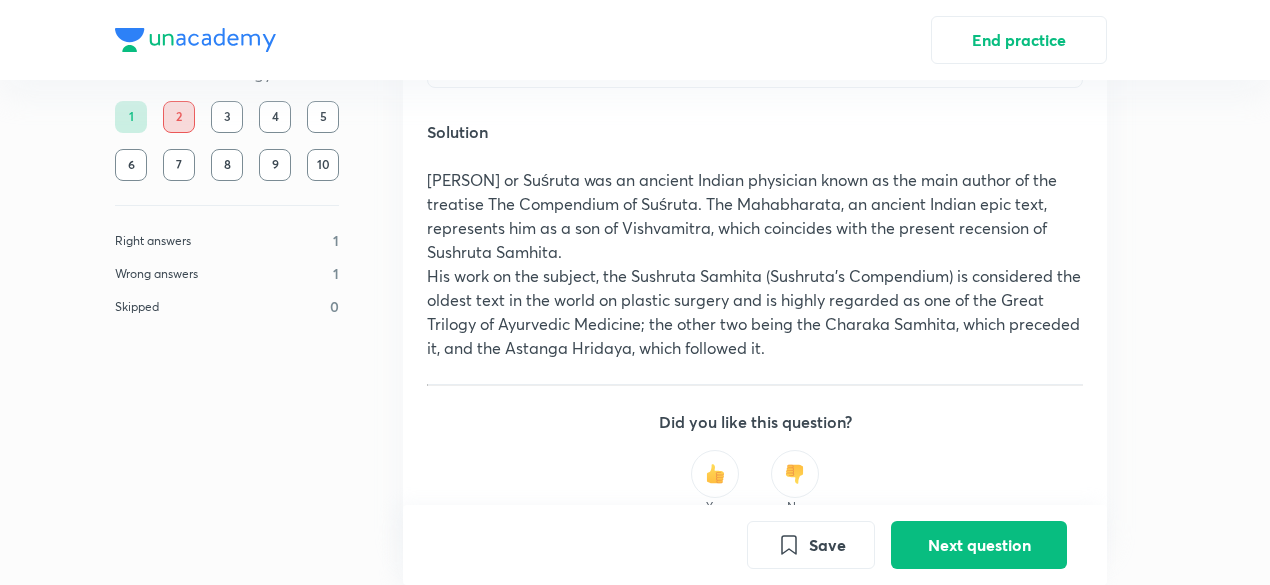 scroll, scrollTop: 603, scrollLeft: 0, axis: vertical 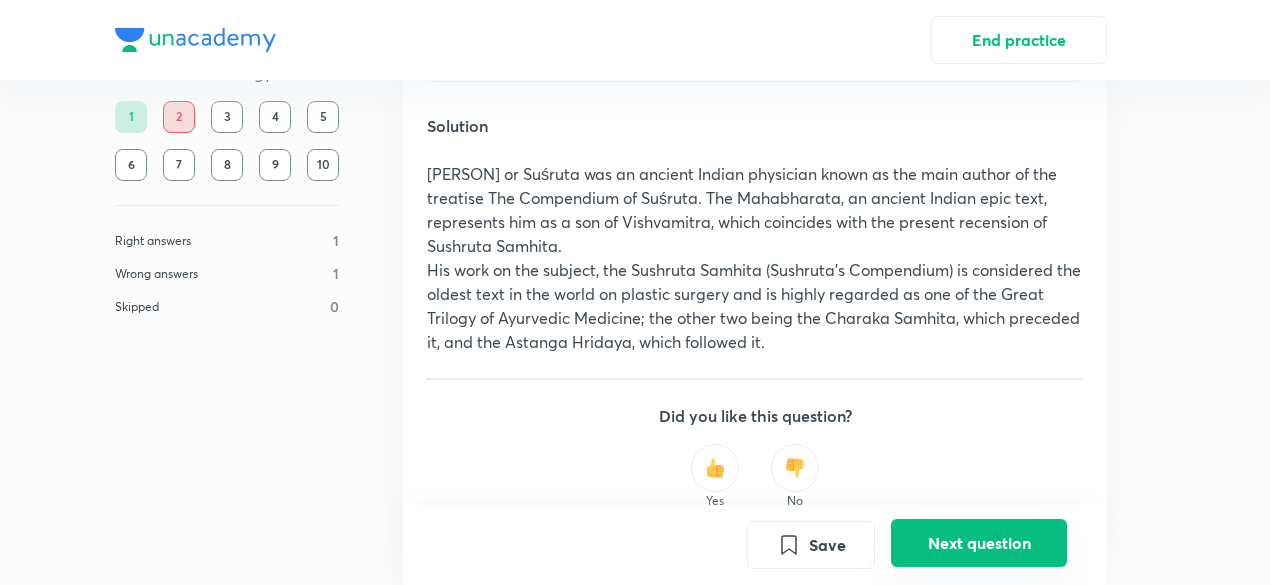 click on "Next question" at bounding box center (979, 543) 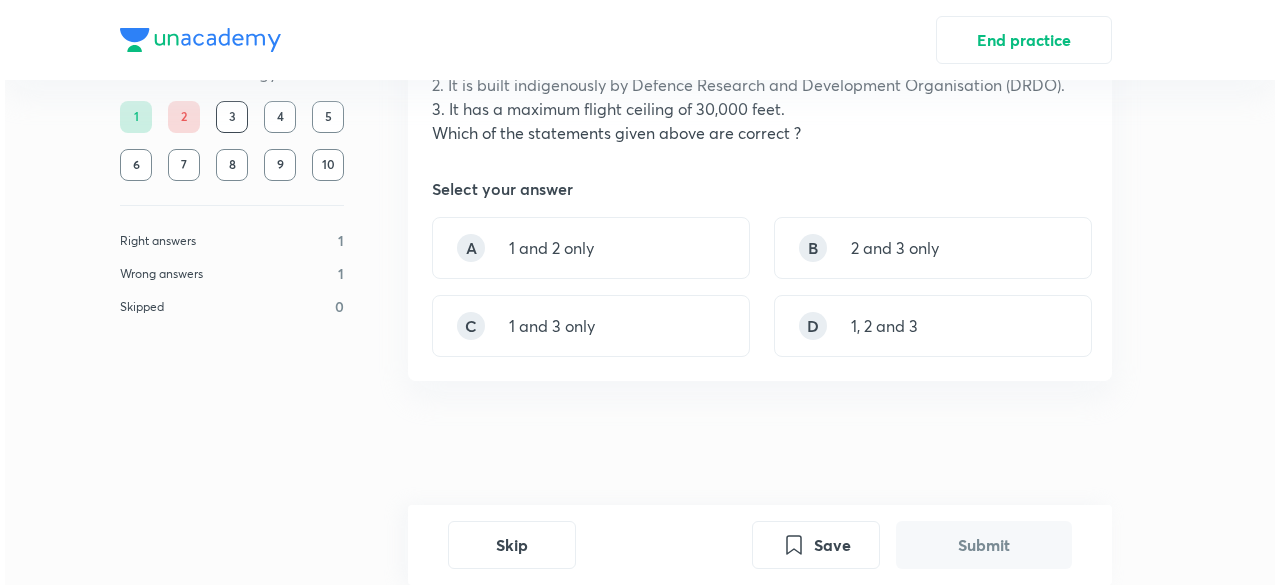 scroll, scrollTop: 228, scrollLeft: 0, axis: vertical 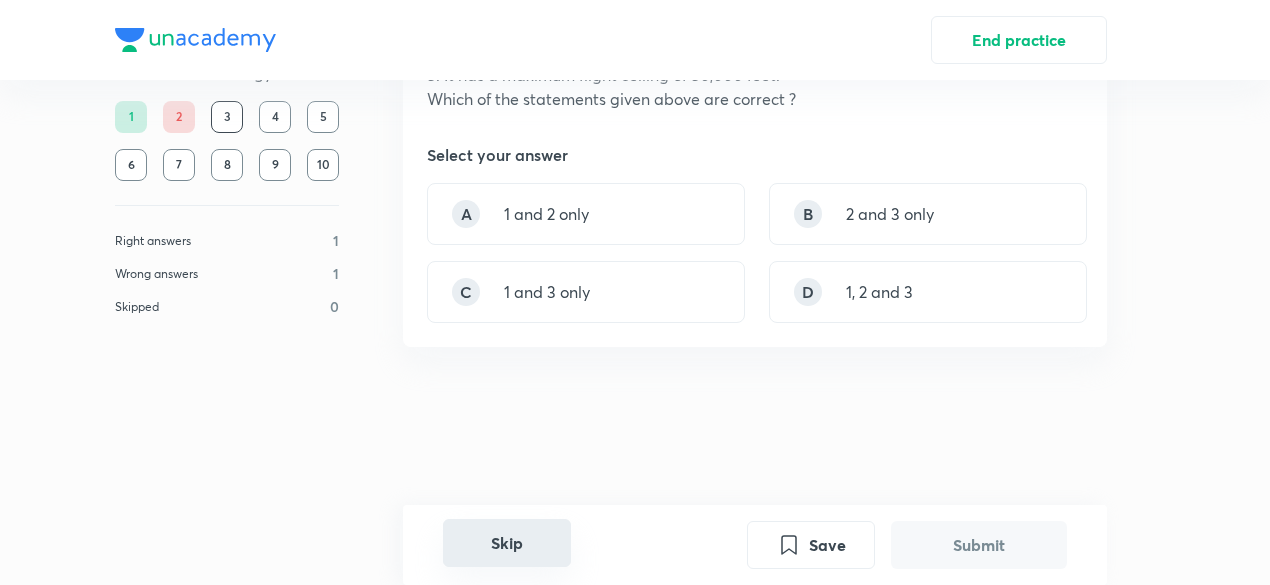 click on "Skip" at bounding box center (507, 543) 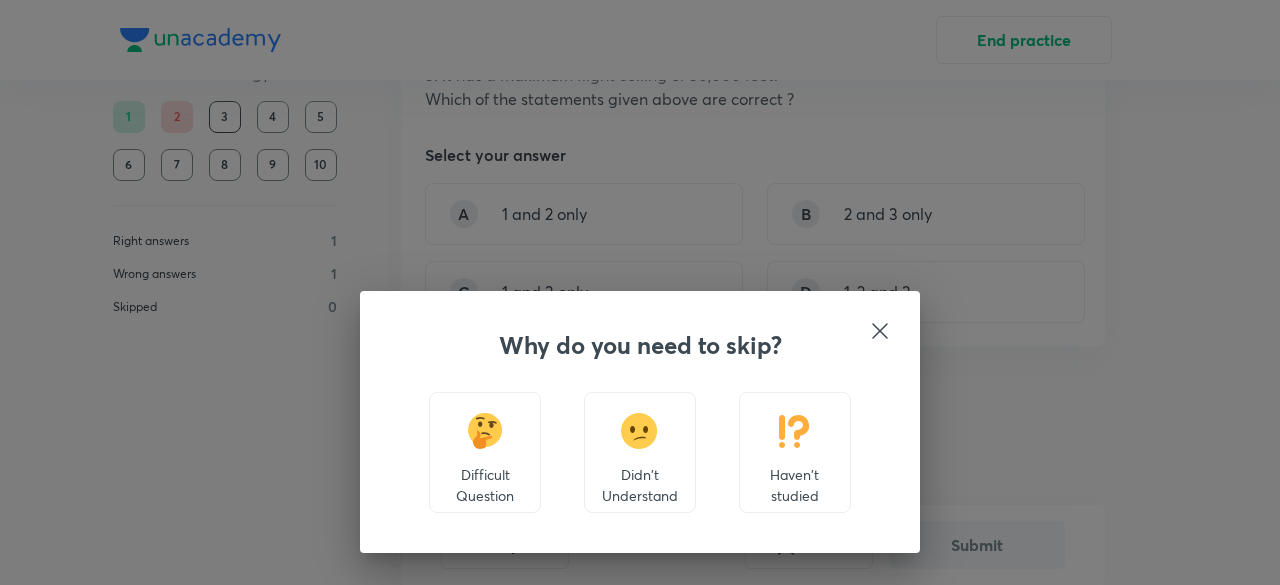 click on "Haven't studied" at bounding box center [795, 485] 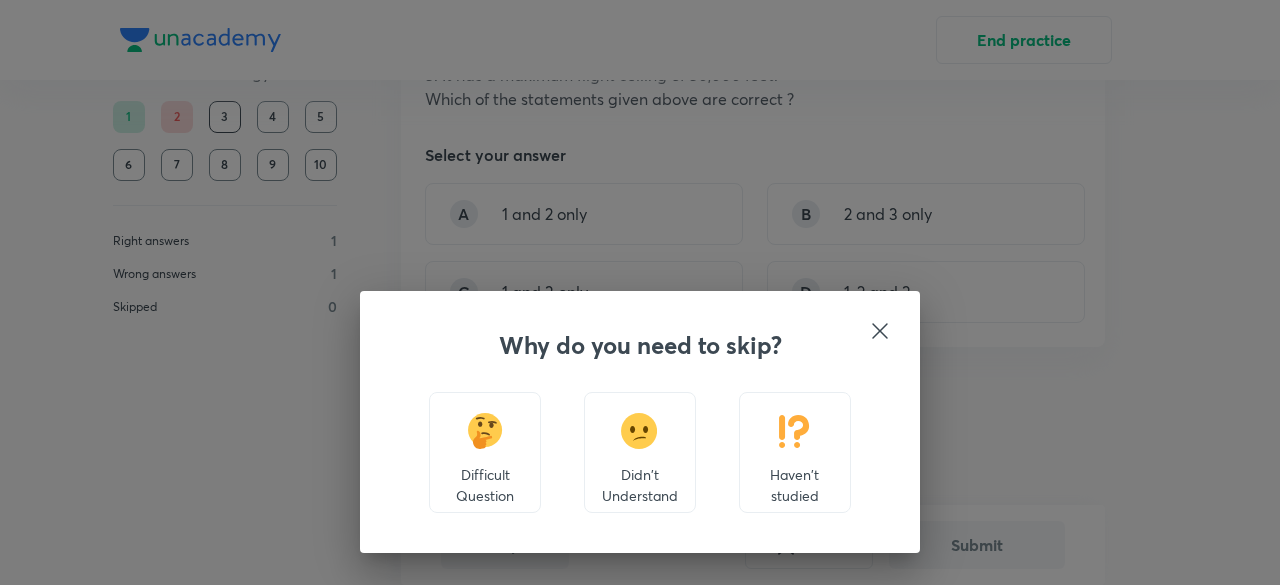 click on "Haven't studied" at bounding box center [795, 485] 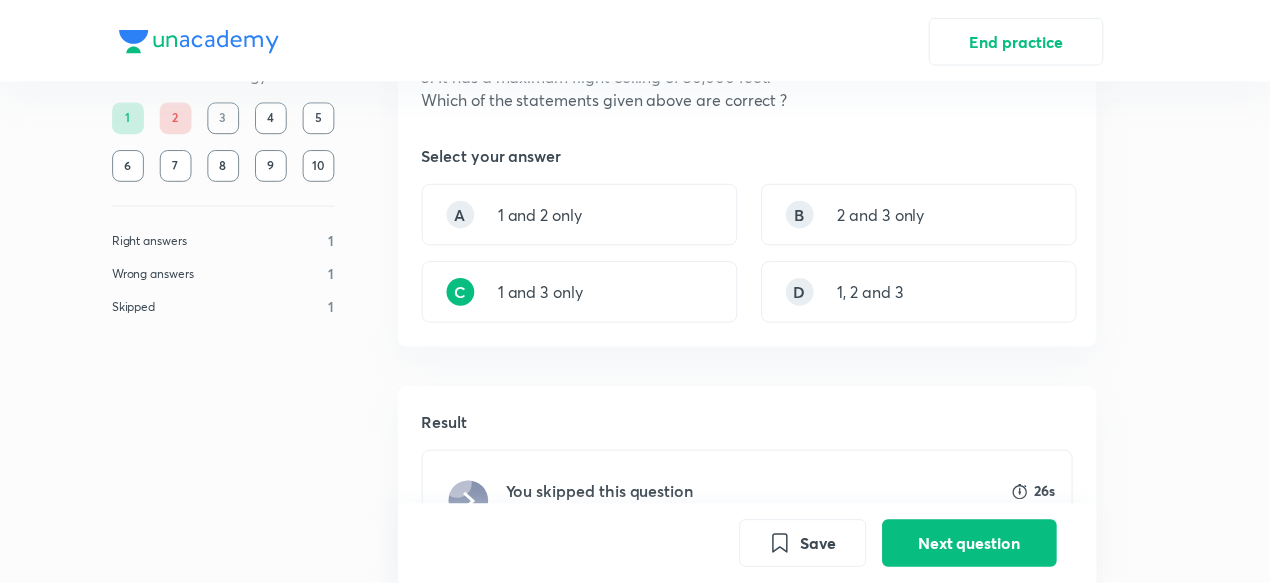 scroll, scrollTop: 613, scrollLeft: 0, axis: vertical 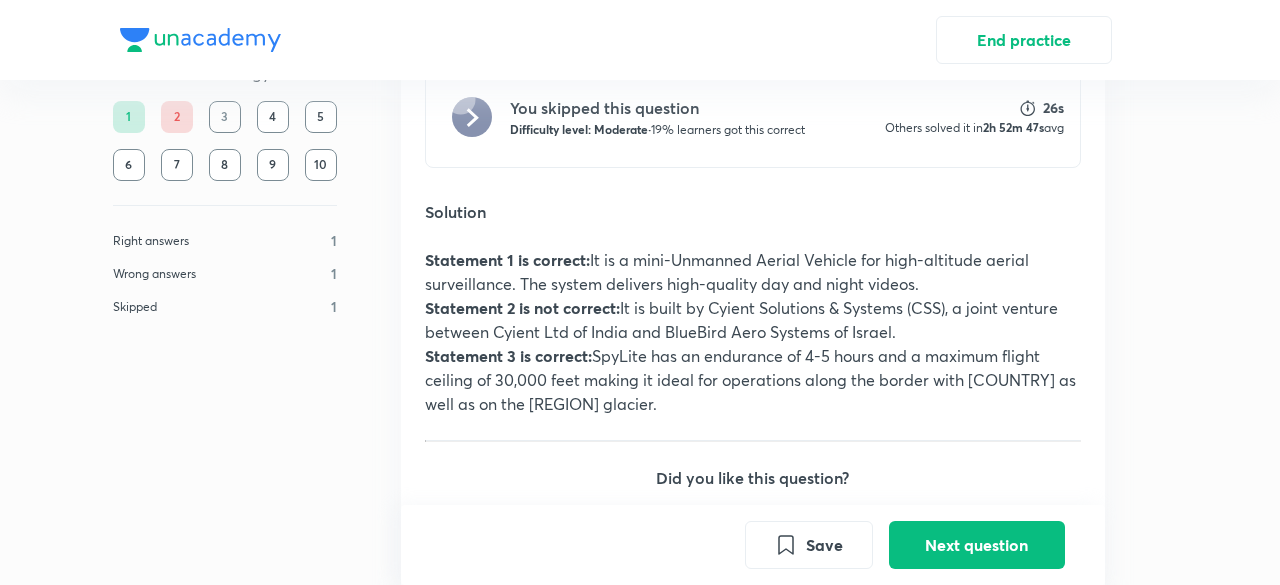 click on "Why do you need to skip? Difficult Question Didn't Understand Haven't studied" at bounding box center (640, 292) 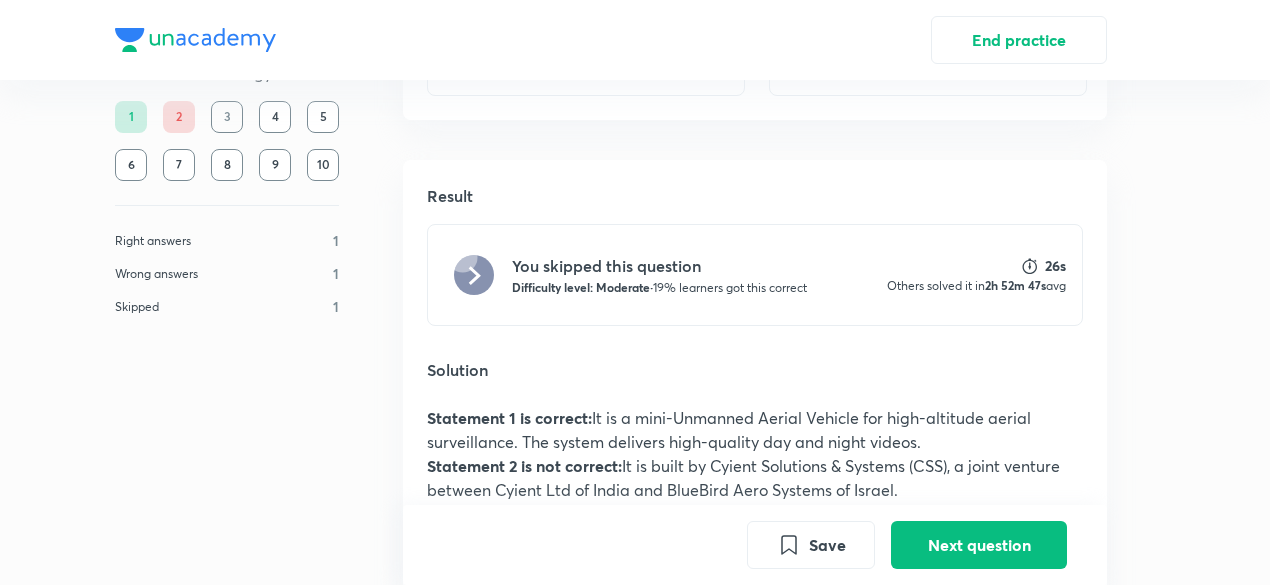 scroll, scrollTop: 603, scrollLeft: 0, axis: vertical 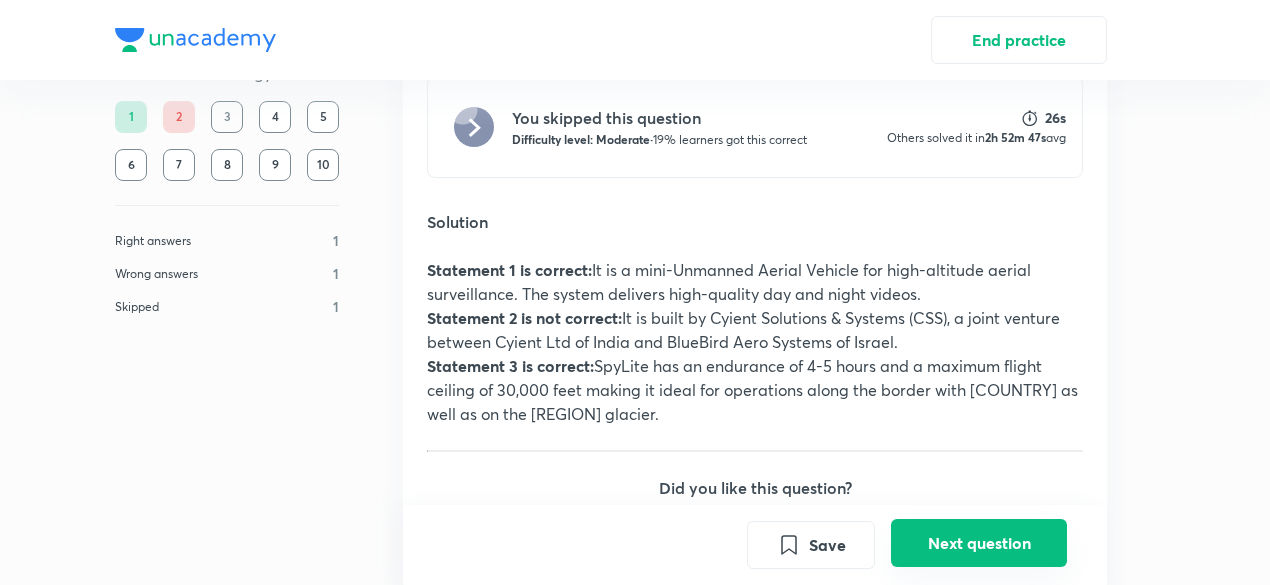 click on "Next question" at bounding box center [979, 543] 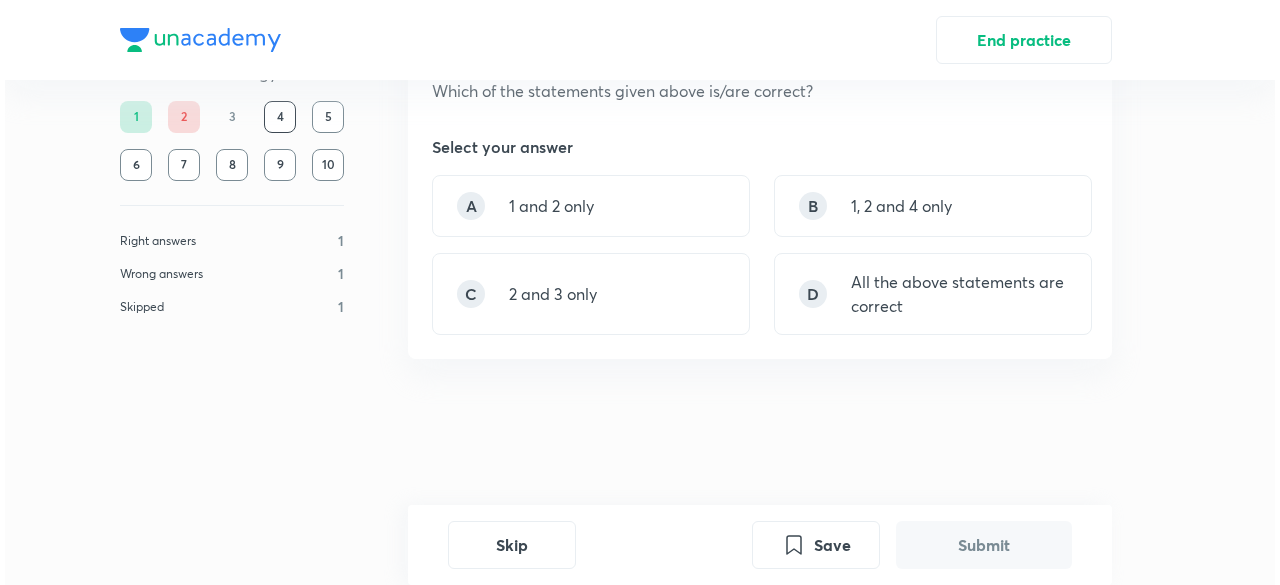 scroll, scrollTop: 344, scrollLeft: 0, axis: vertical 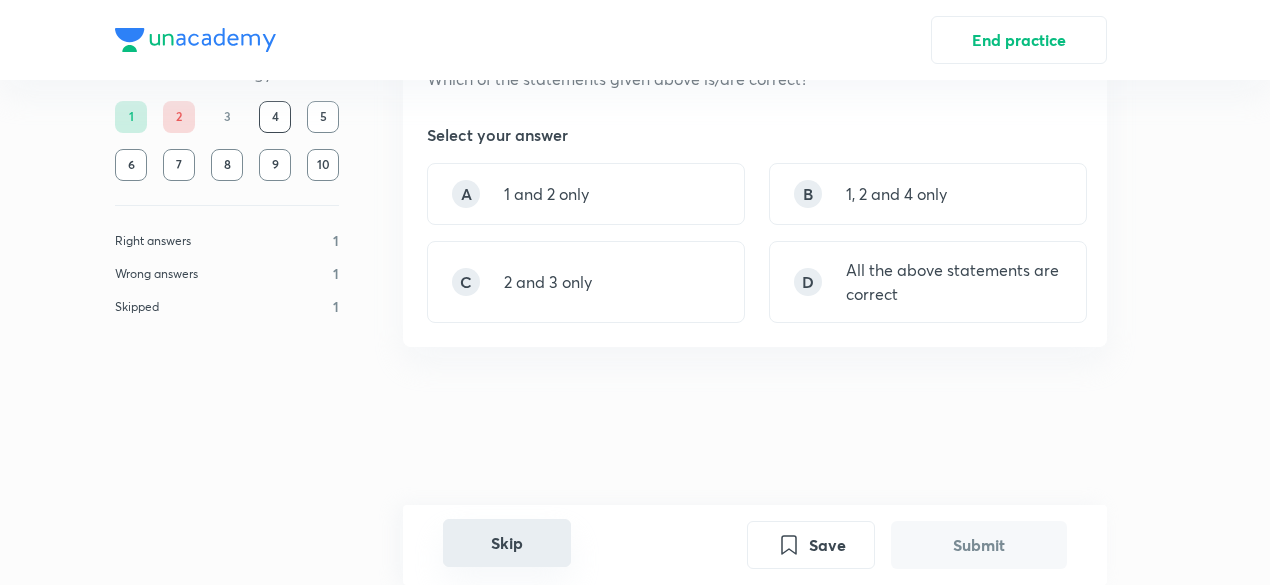 click on "Skip" at bounding box center (507, 543) 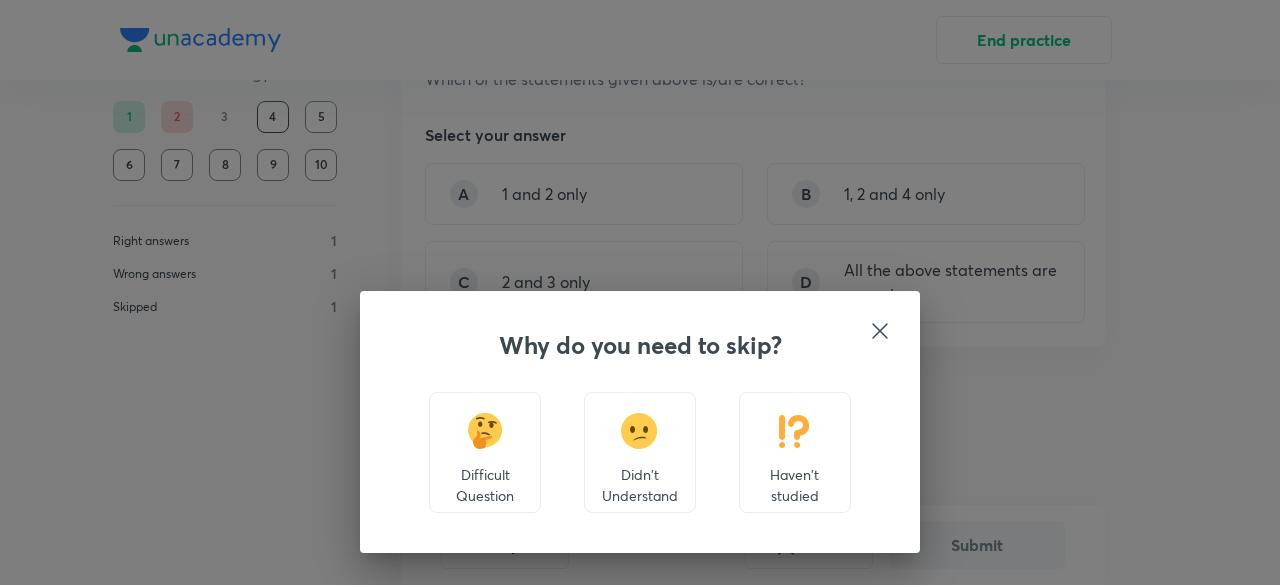 click on "Haven't studied" at bounding box center [795, 485] 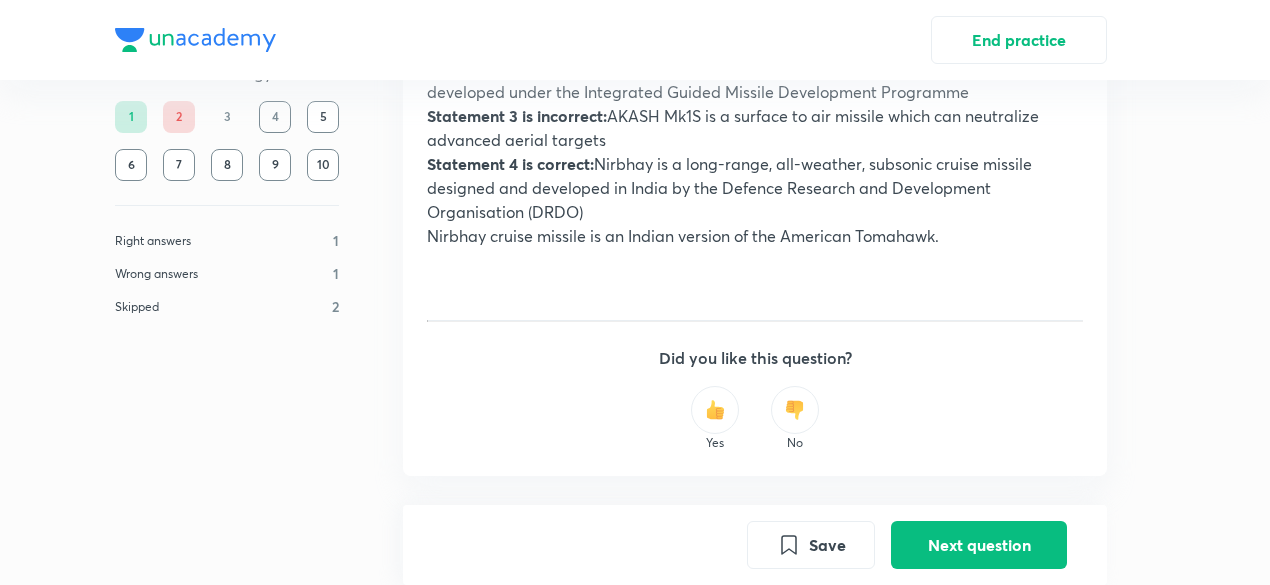 scroll, scrollTop: 994, scrollLeft: 0, axis: vertical 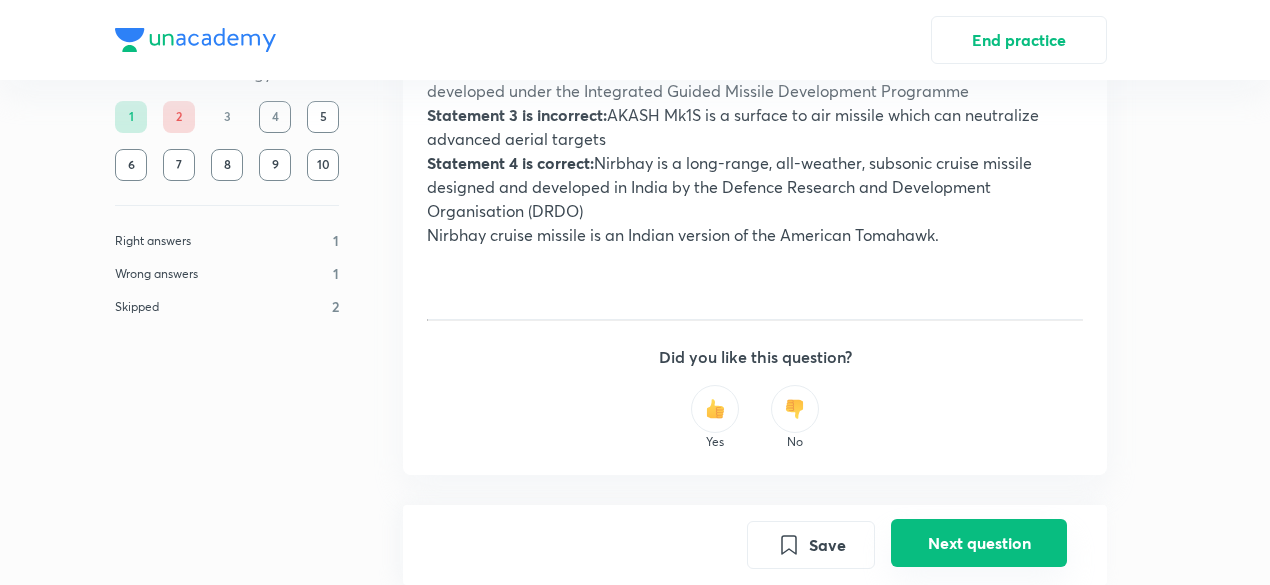 click on "Next question" at bounding box center [979, 543] 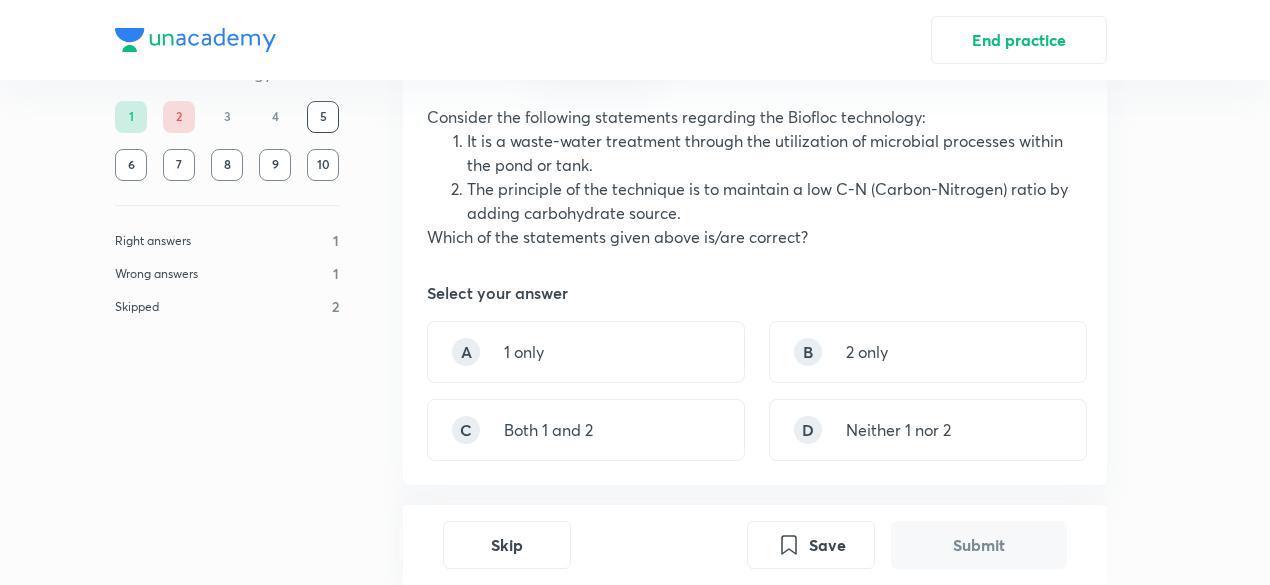 scroll, scrollTop: 115, scrollLeft: 0, axis: vertical 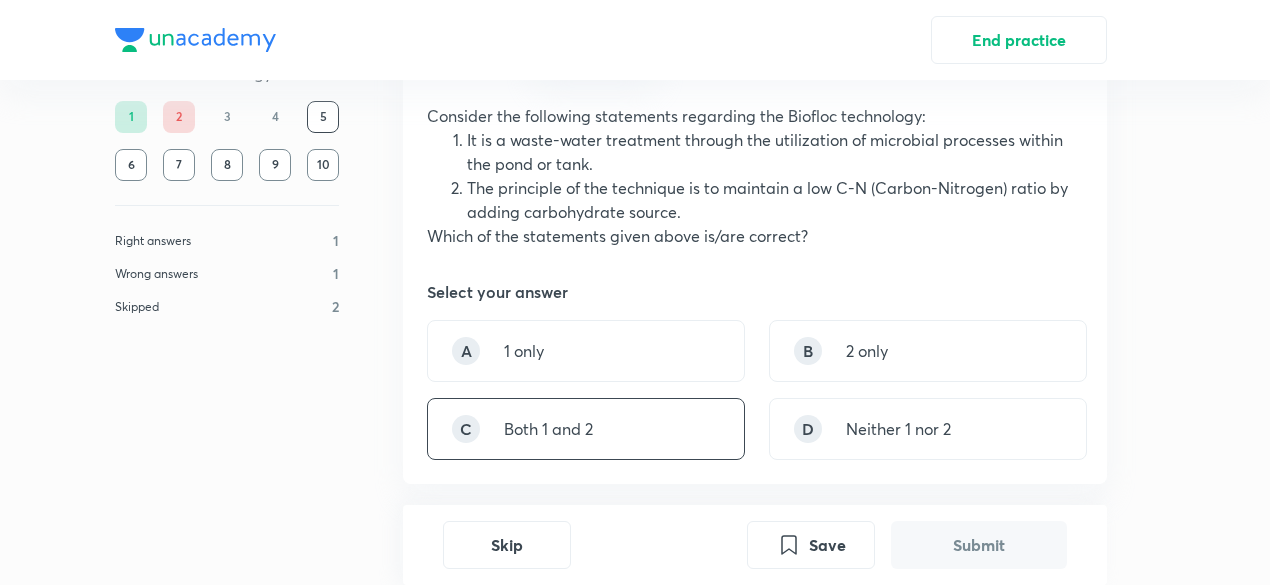 click on "C Both 1 and 2" at bounding box center [586, 429] 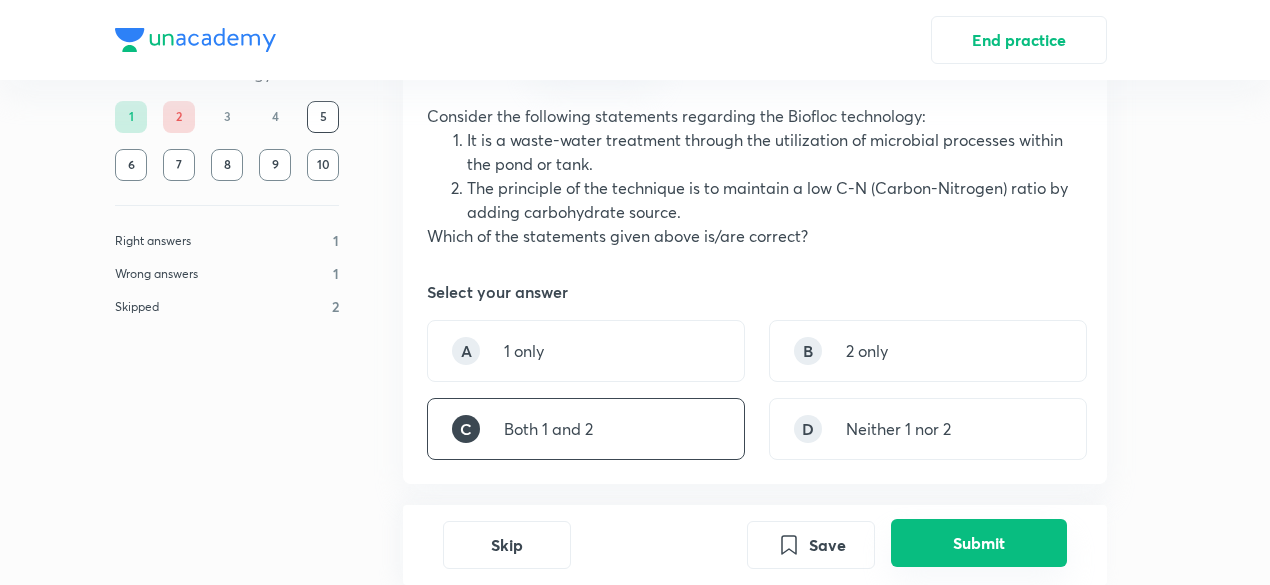 click on "Submit" at bounding box center [979, 543] 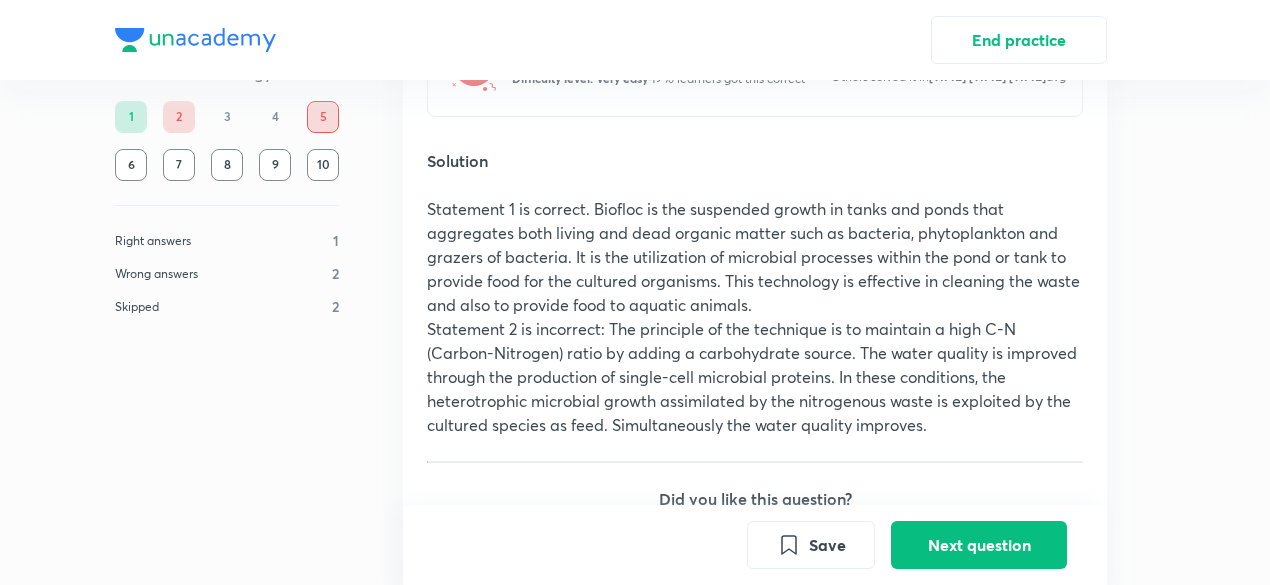 scroll, scrollTop: 686, scrollLeft: 0, axis: vertical 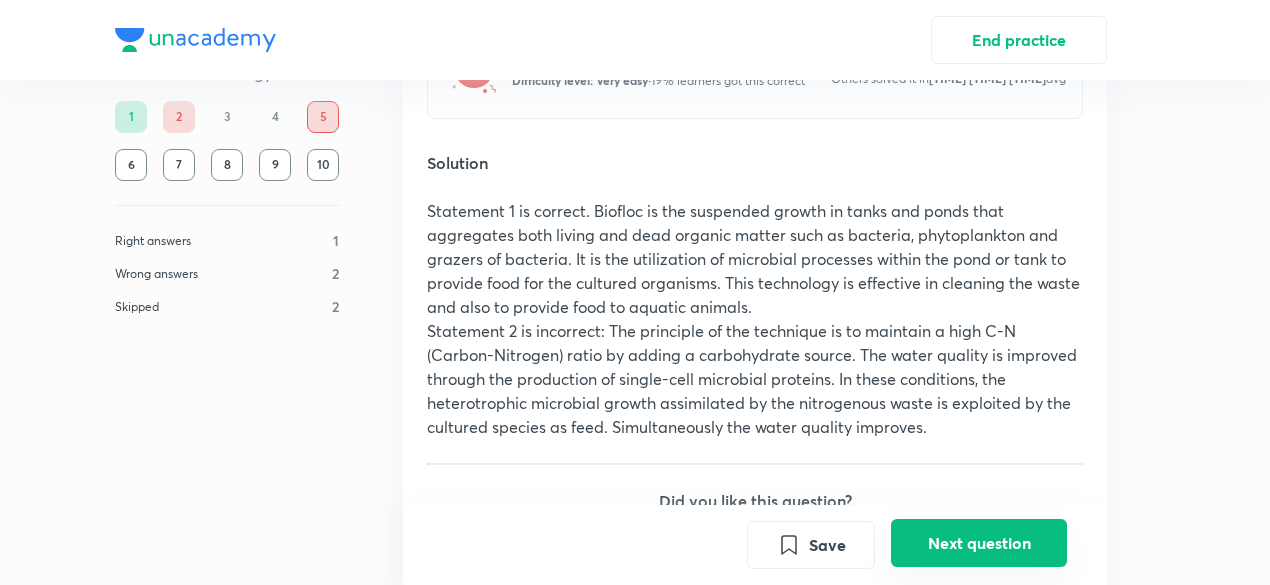 click on "Next question" at bounding box center [979, 543] 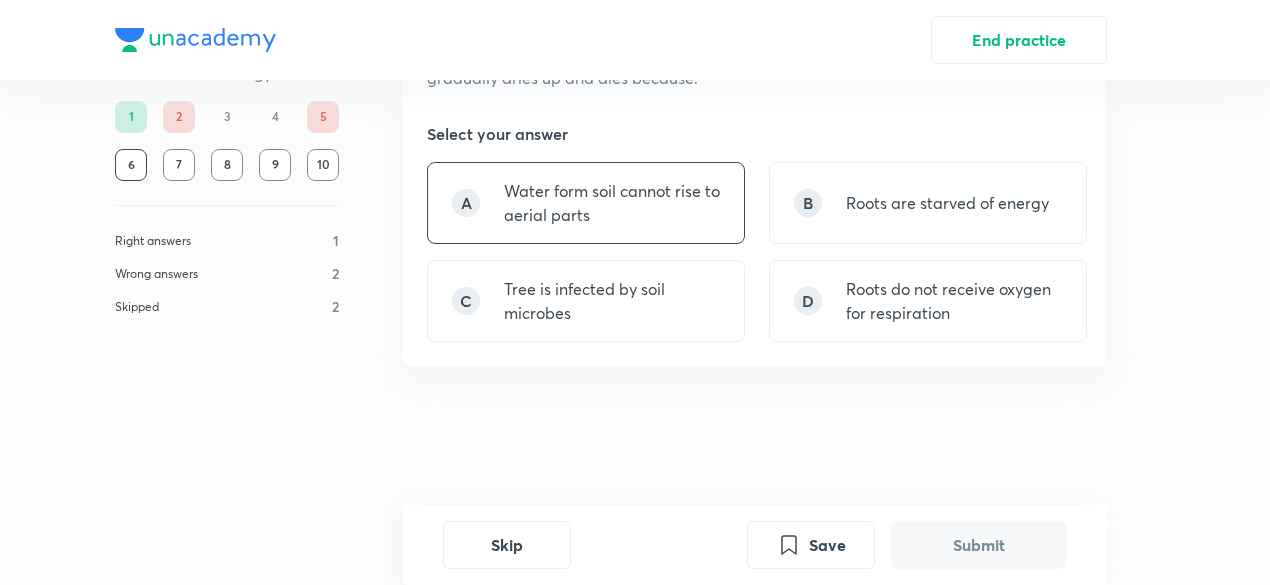 scroll, scrollTop: 173, scrollLeft: 0, axis: vertical 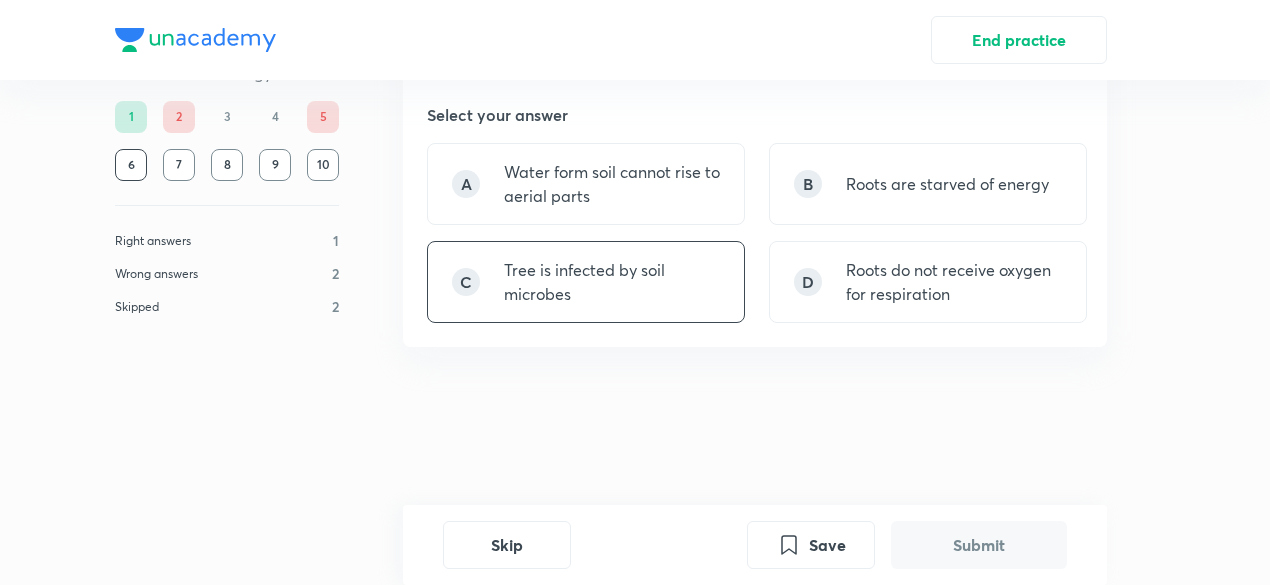 click on "Tree is infected by soil microbes" at bounding box center [612, 282] 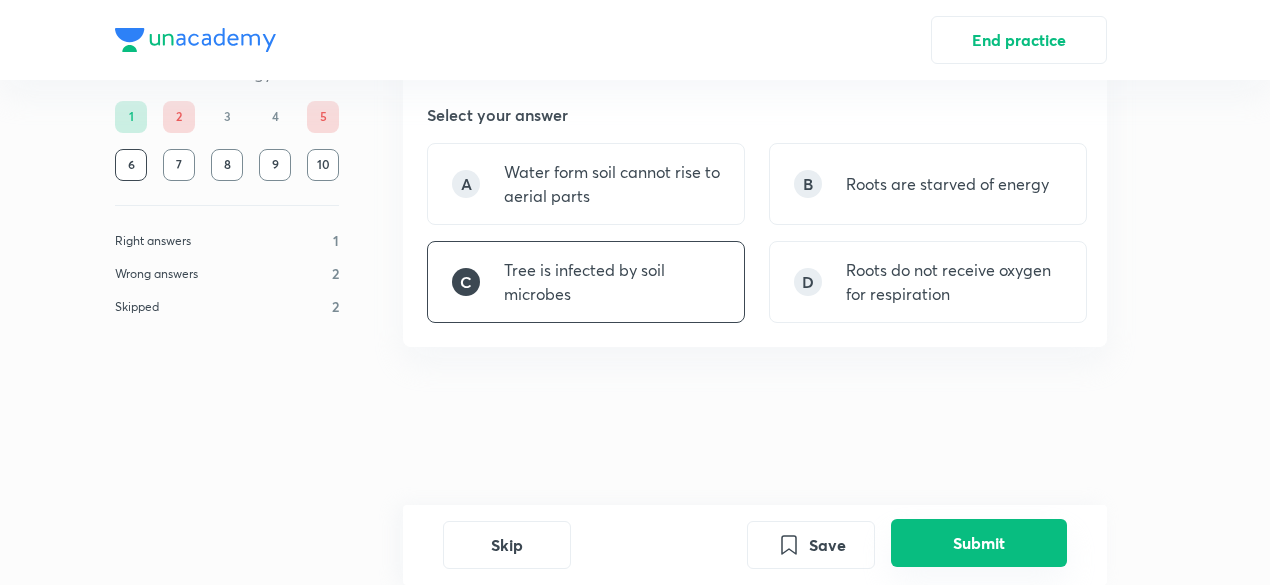 click on "Submit" at bounding box center [979, 543] 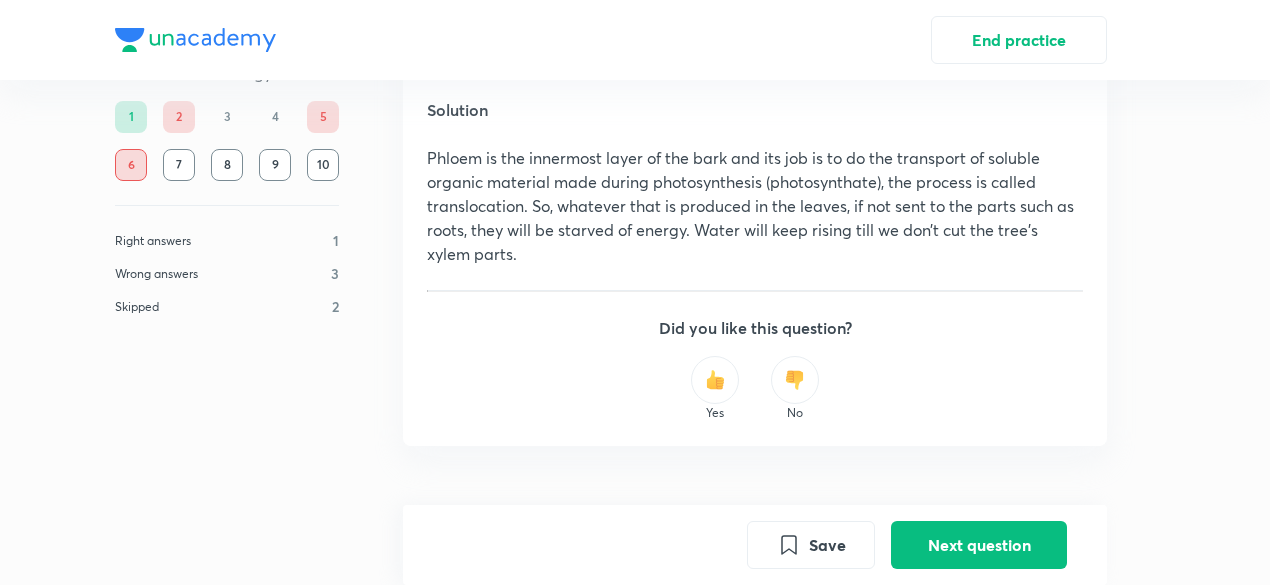 scroll, scrollTop: 678, scrollLeft: 0, axis: vertical 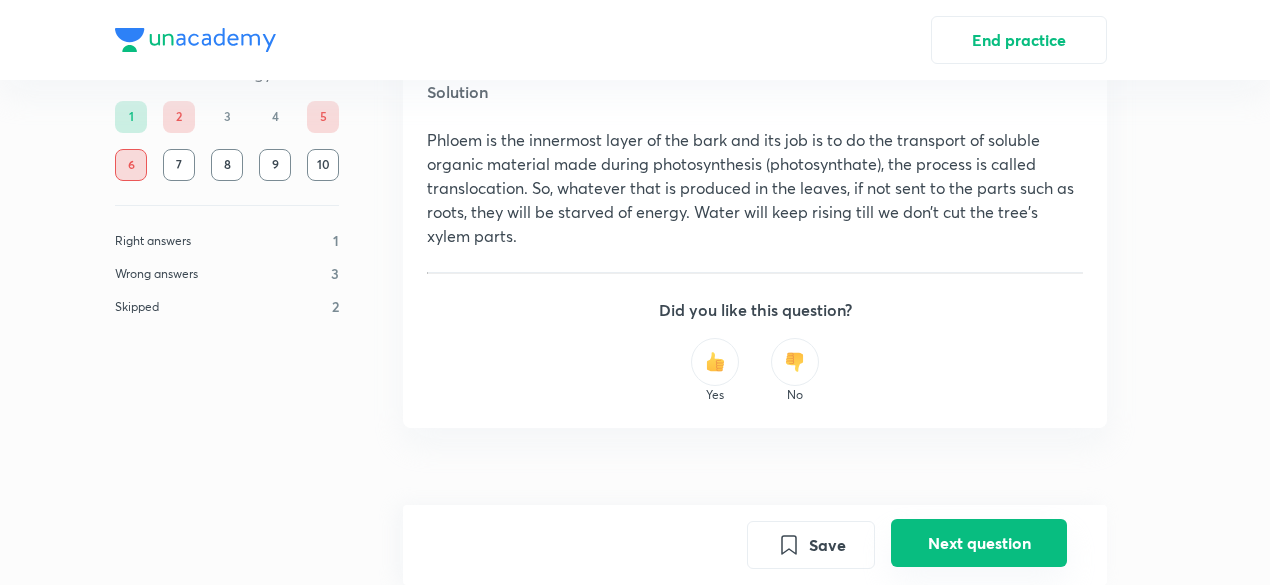 click on "Next question" at bounding box center (979, 543) 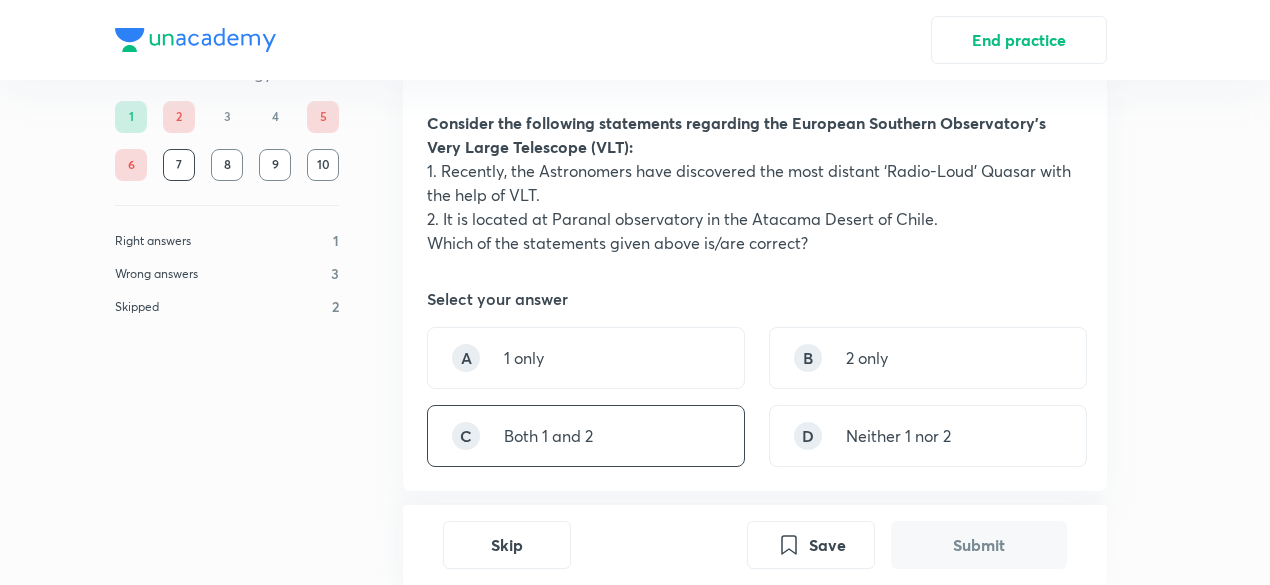 scroll, scrollTop: 86, scrollLeft: 0, axis: vertical 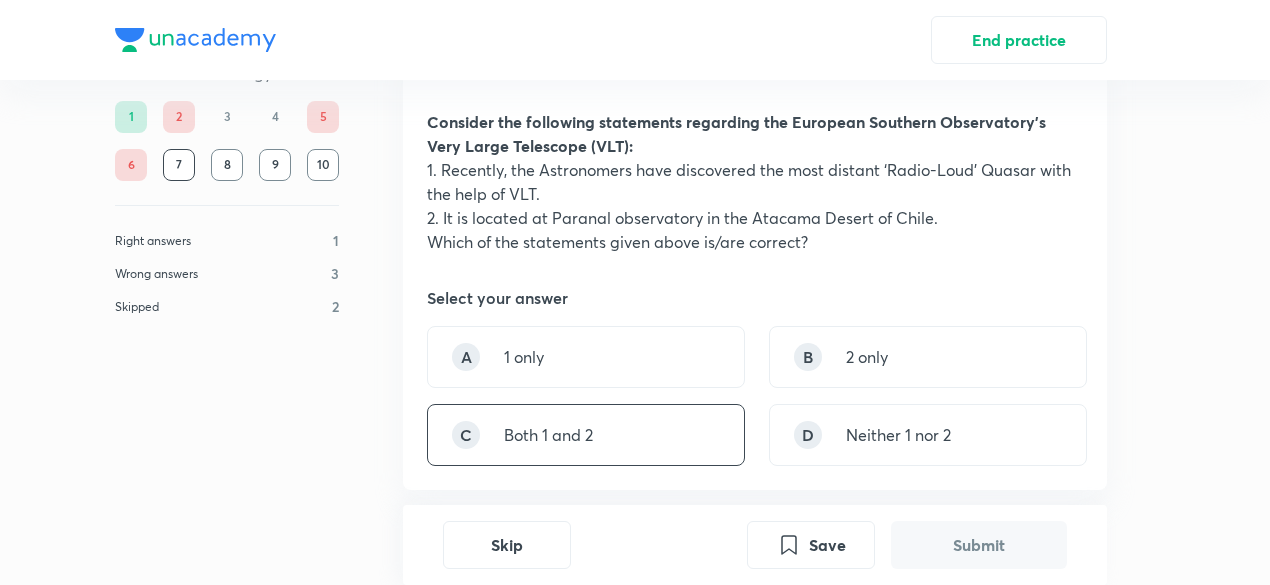 click on "C Both 1 and 2" at bounding box center [586, 435] 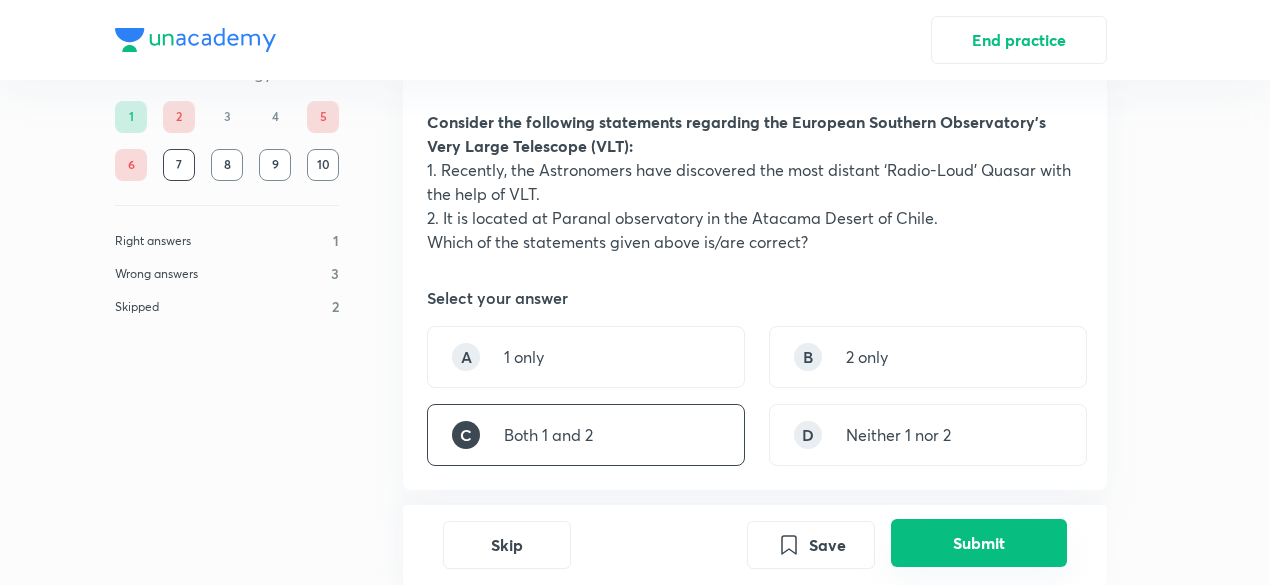 click on "Submit" at bounding box center [979, 543] 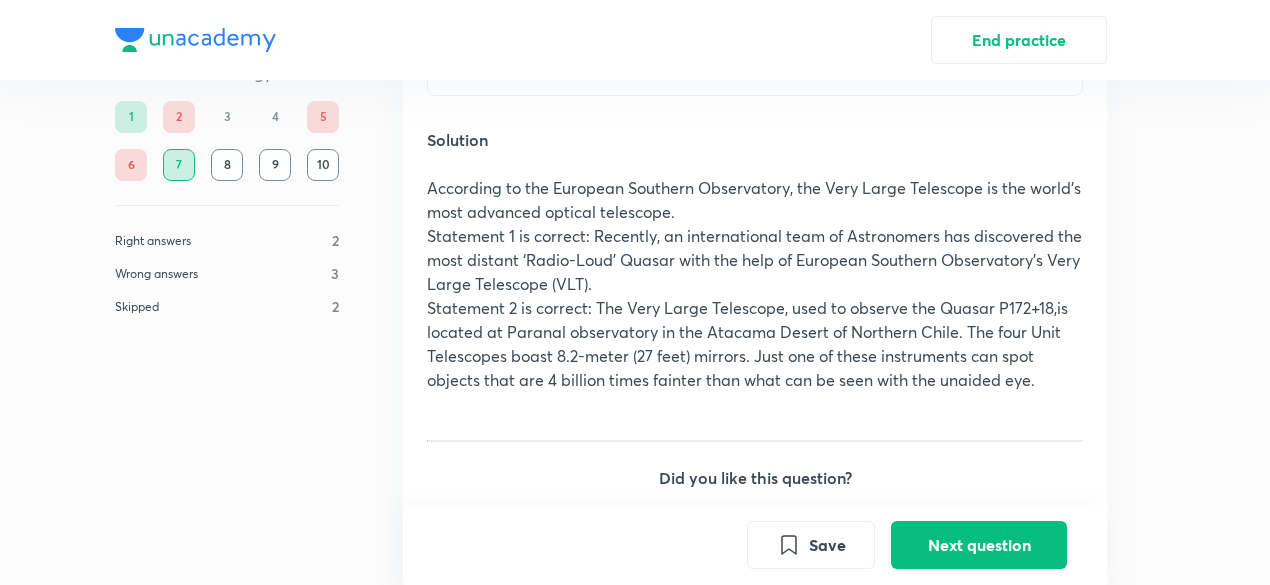 scroll, scrollTop: 696, scrollLeft: 0, axis: vertical 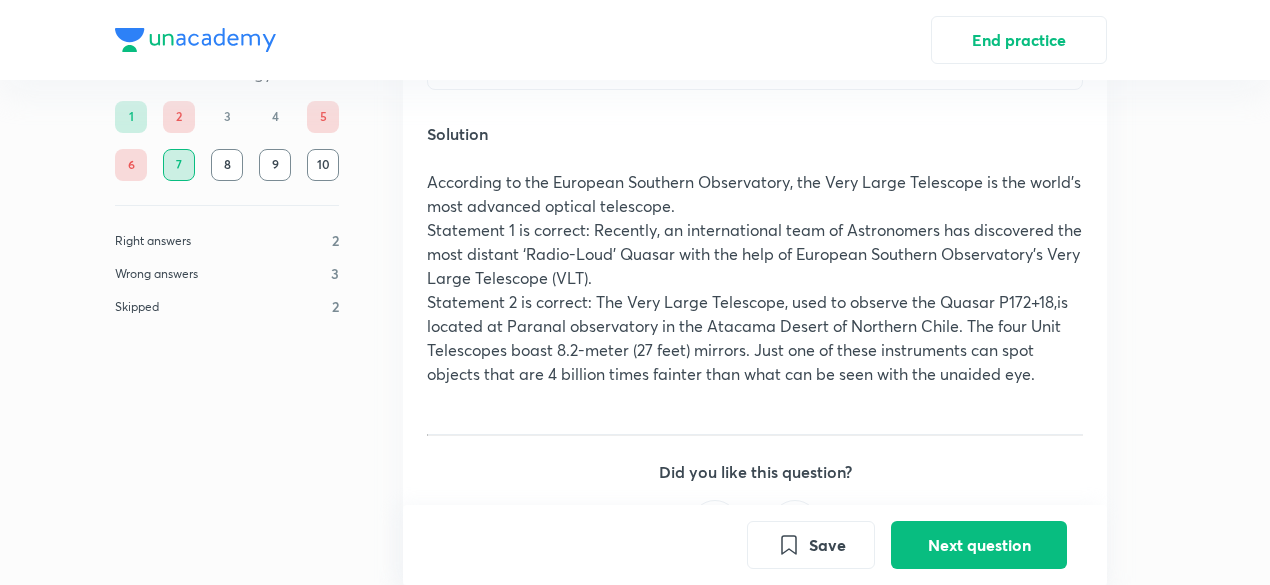 drag, startPoint x: 524, startPoint y: 229, endPoint x: 766, endPoint y: 280, distance: 247.31558 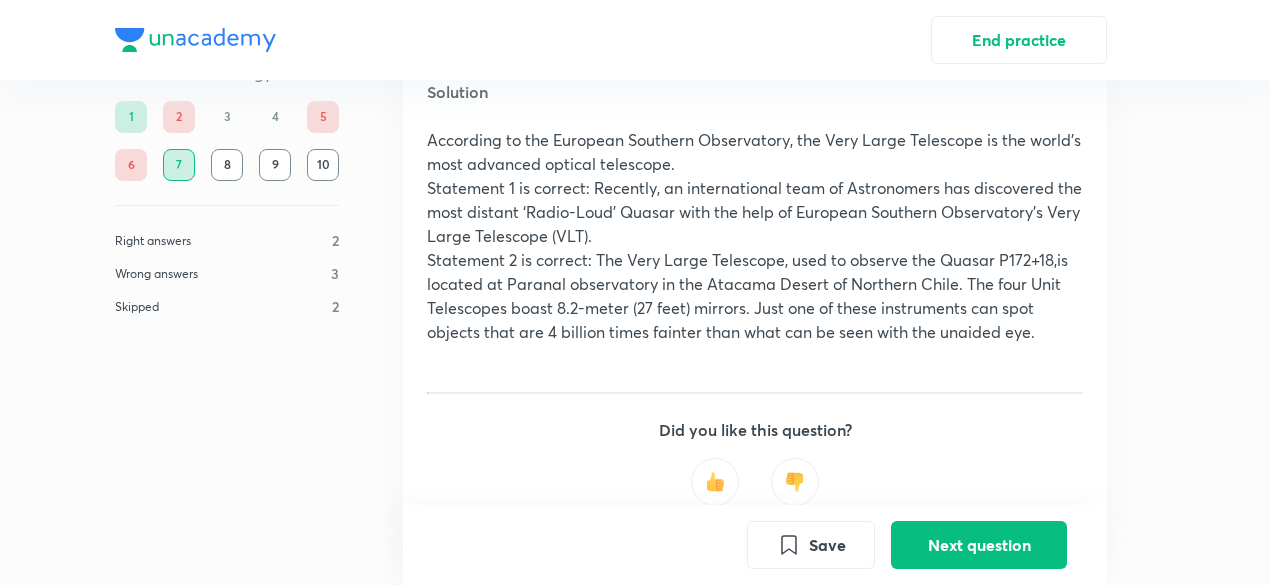 scroll, scrollTop: 738, scrollLeft: 0, axis: vertical 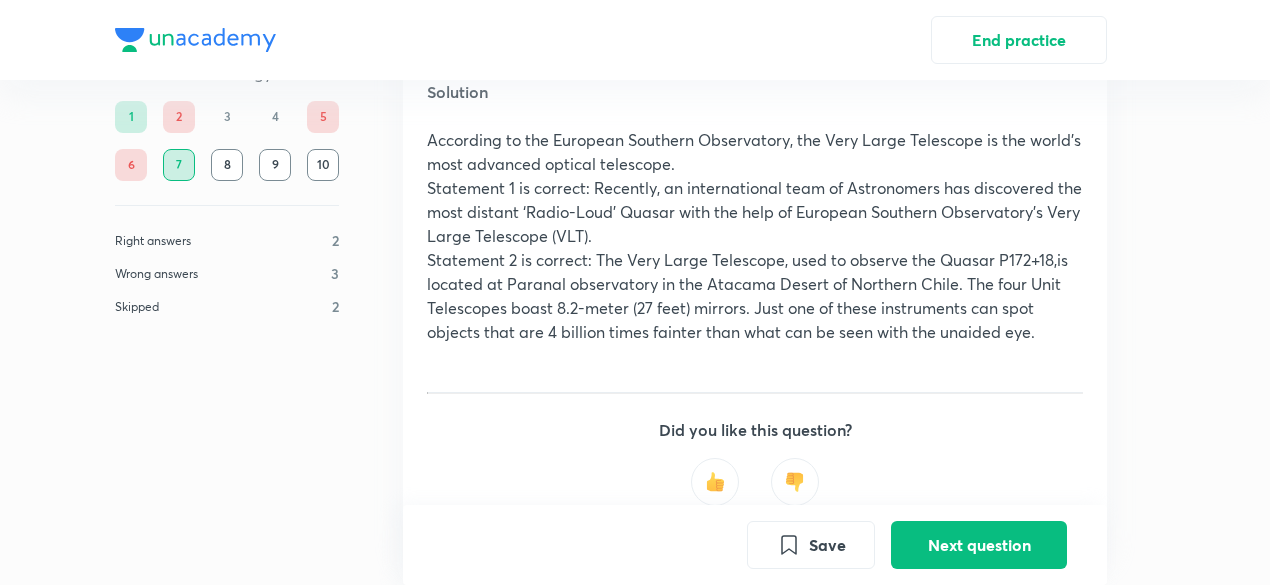drag, startPoint x: 600, startPoint y: 258, endPoint x: 718, endPoint y: 291, distance: 122.52755 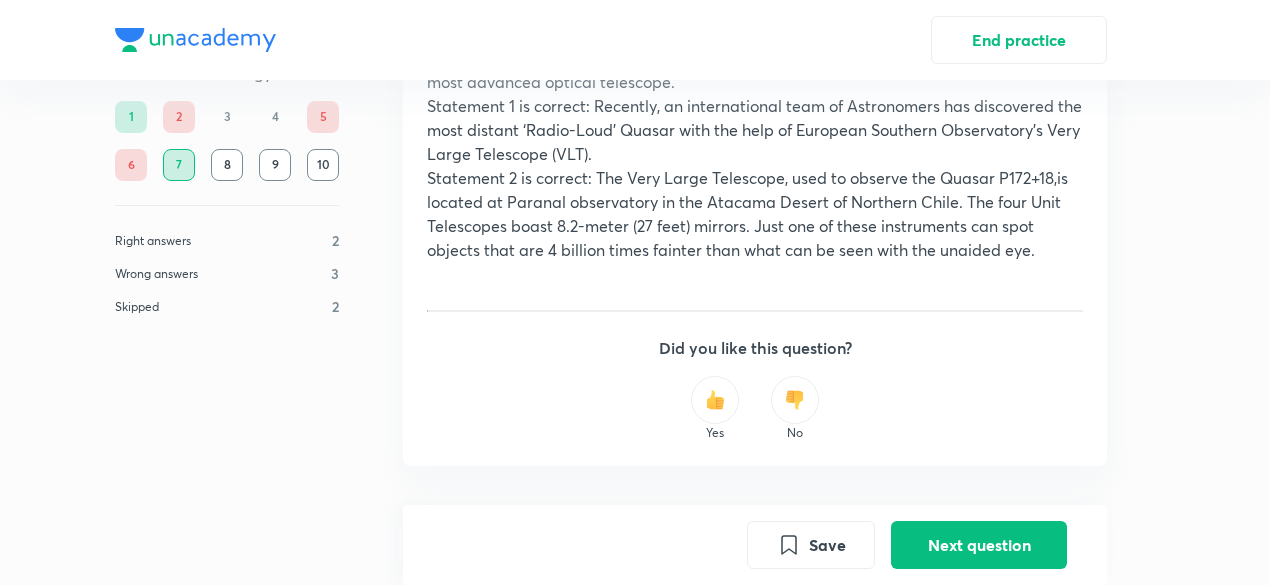 scroll, scrollTop: 830, scrollLeft: 0, axis: vertical 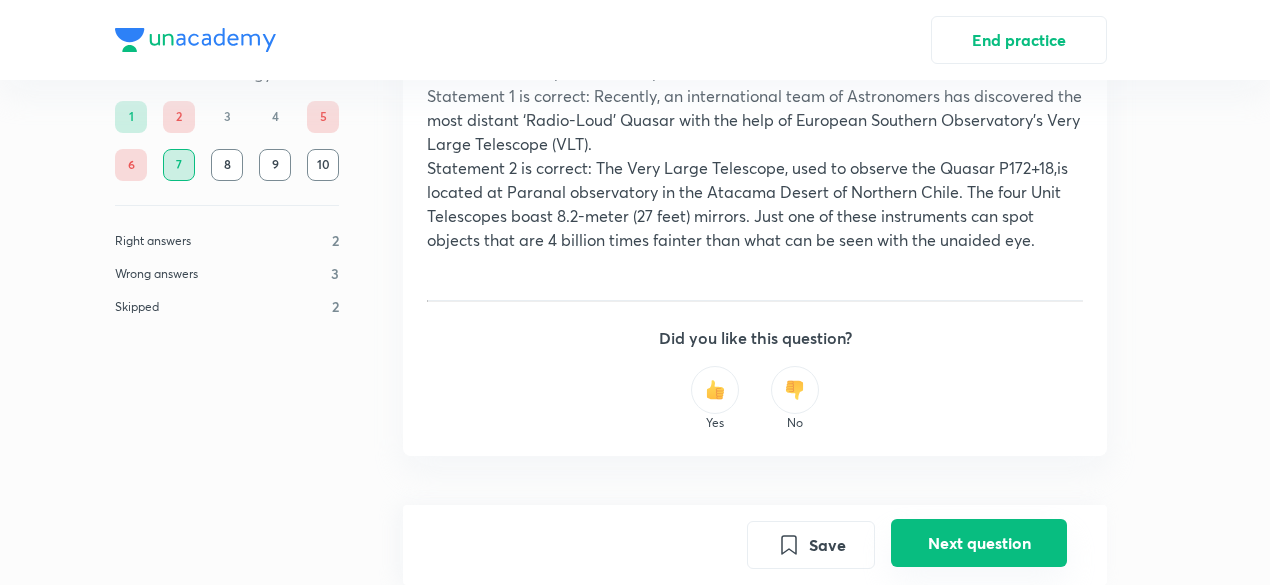 click on "Next question" at bounding box center [979, 543] 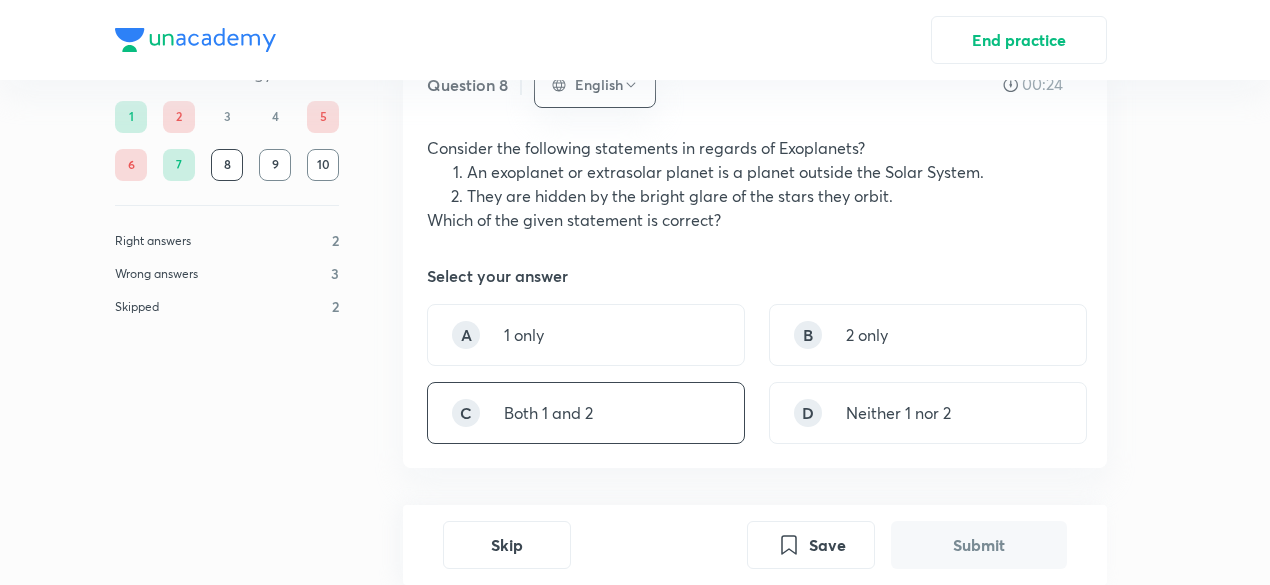 scroll, scrollTop: 84, scrollLeft: 0, axis: vertical 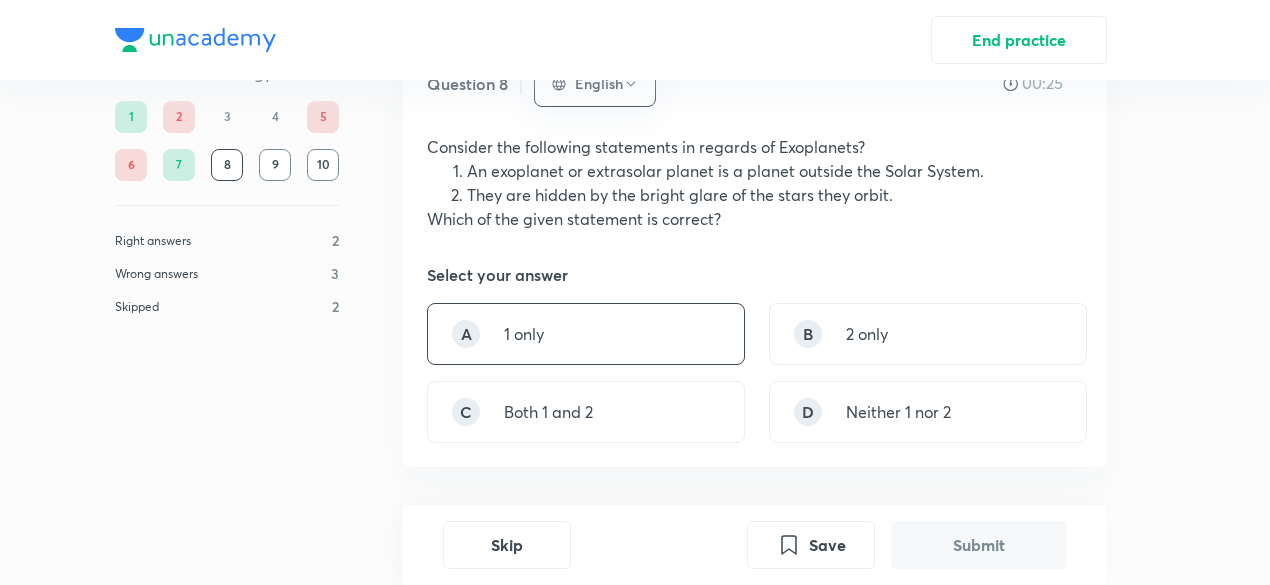 click on "A 1 only" at bounding box center (586, 334) 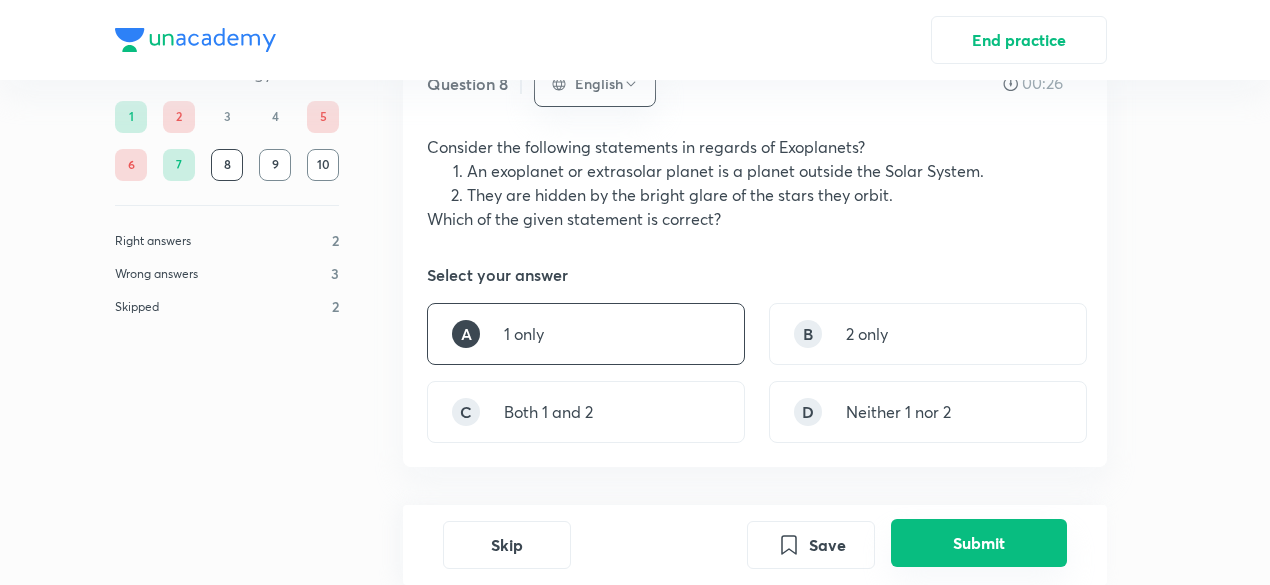 click on "Submit" at bounding box center (979, 543) 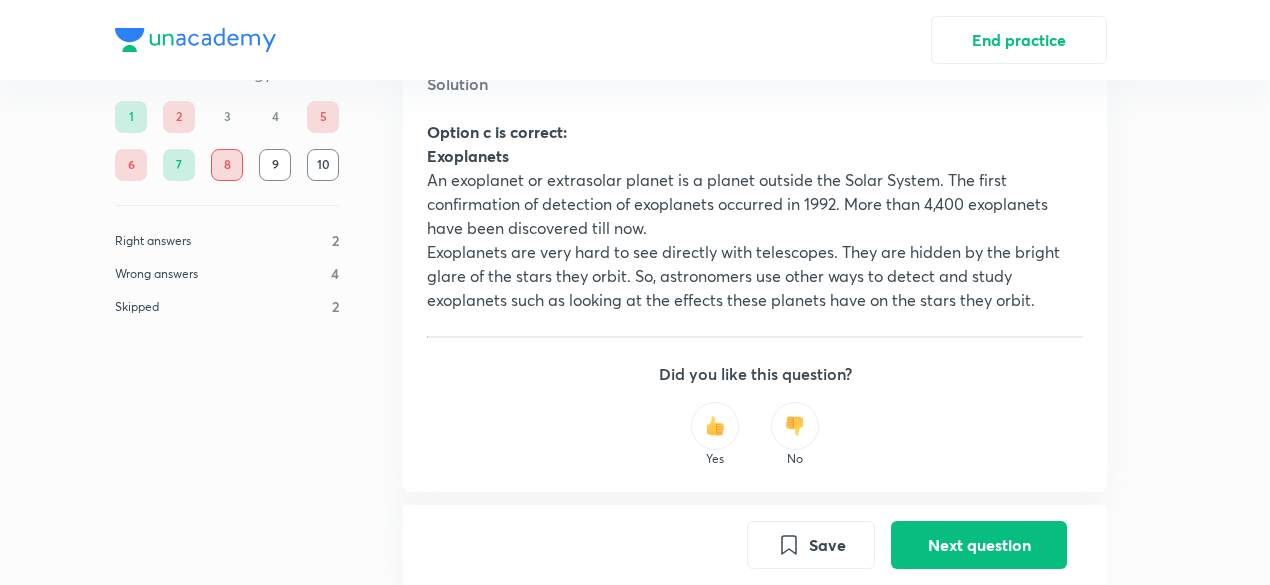 scroll, scrollTop: 718, scrollLeft: 0, axis: vertical 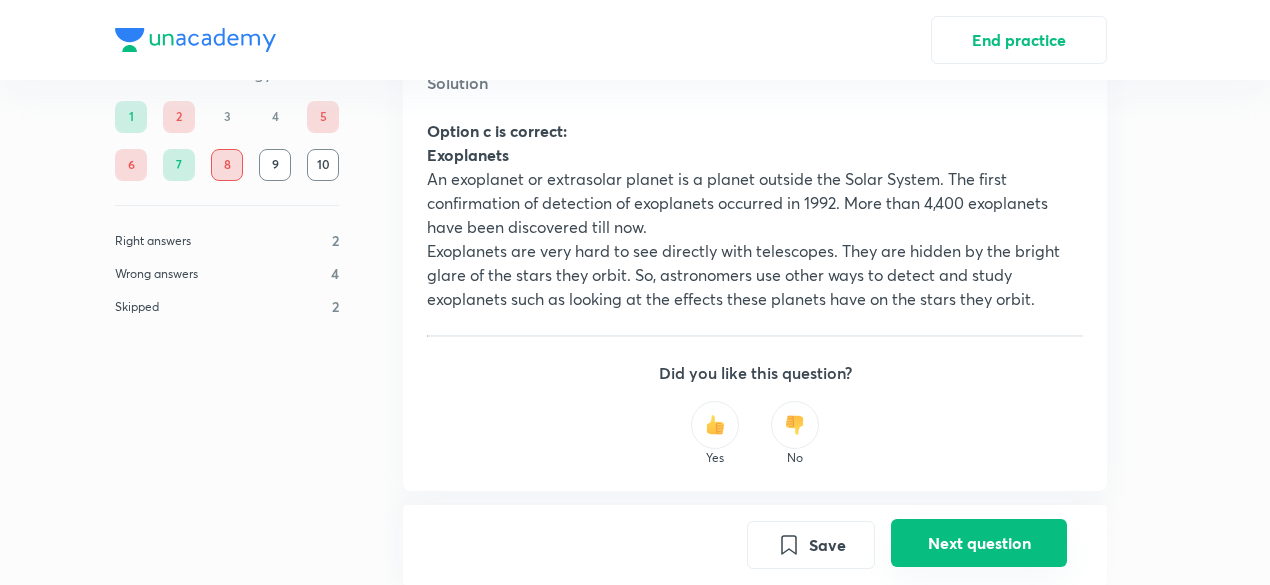 click on "Next question" at bounding box center [979, 543] 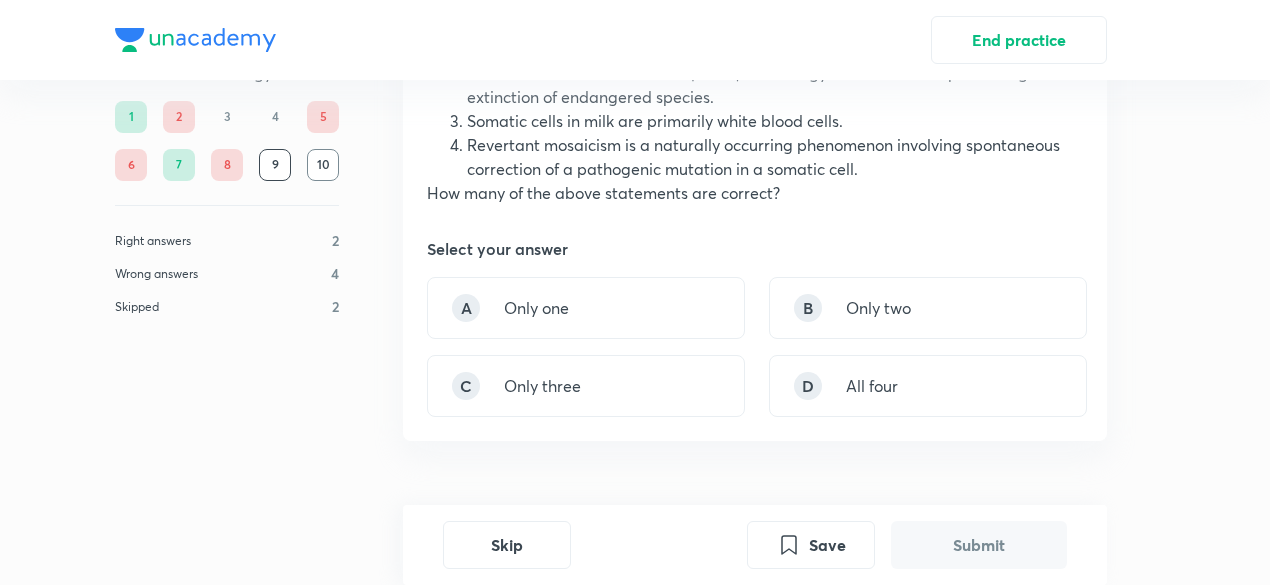 scroll, scrollTop: 207, scrollLeft: 0, axis: vertical 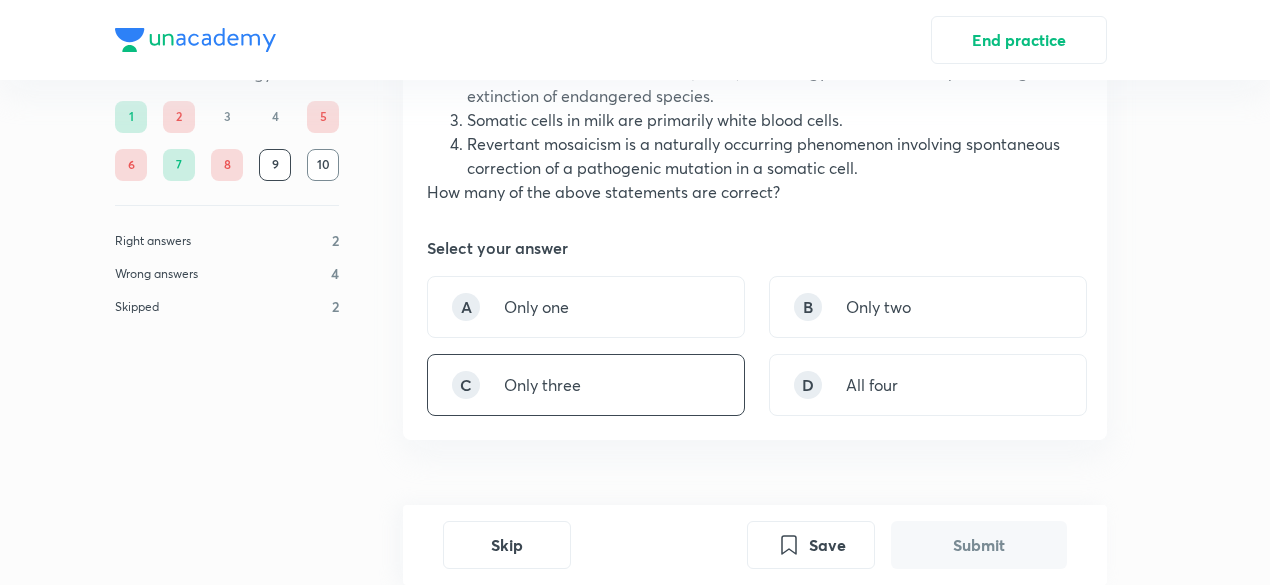 click on "C Only three" at bounding box center [586, 385] 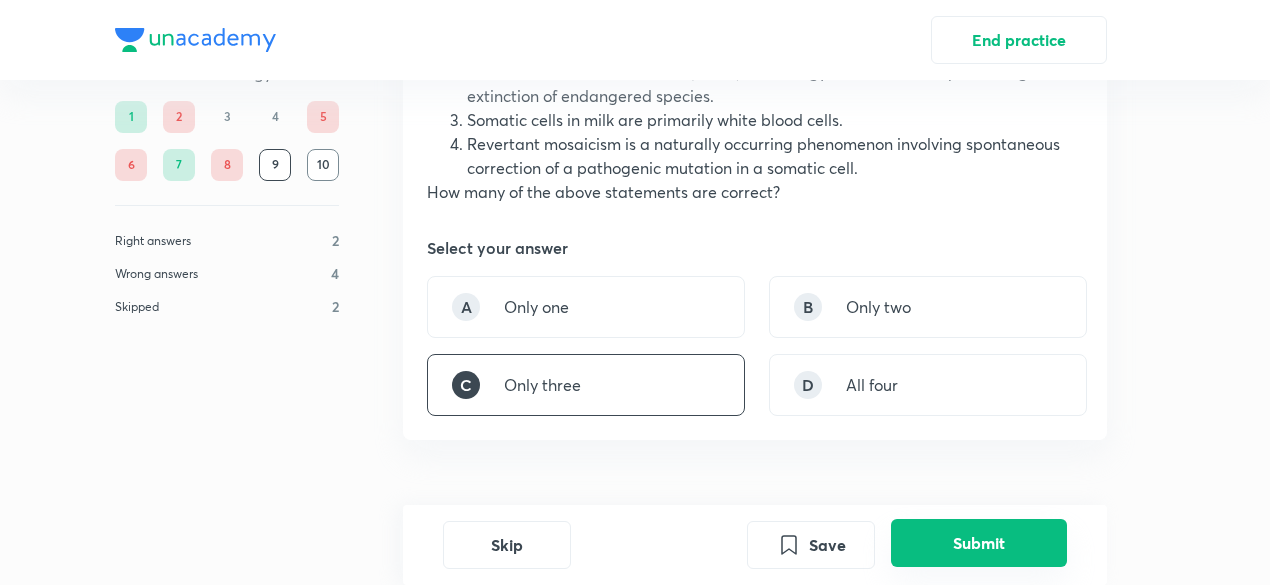 click on "Submit" at bounding box center (979, 543) 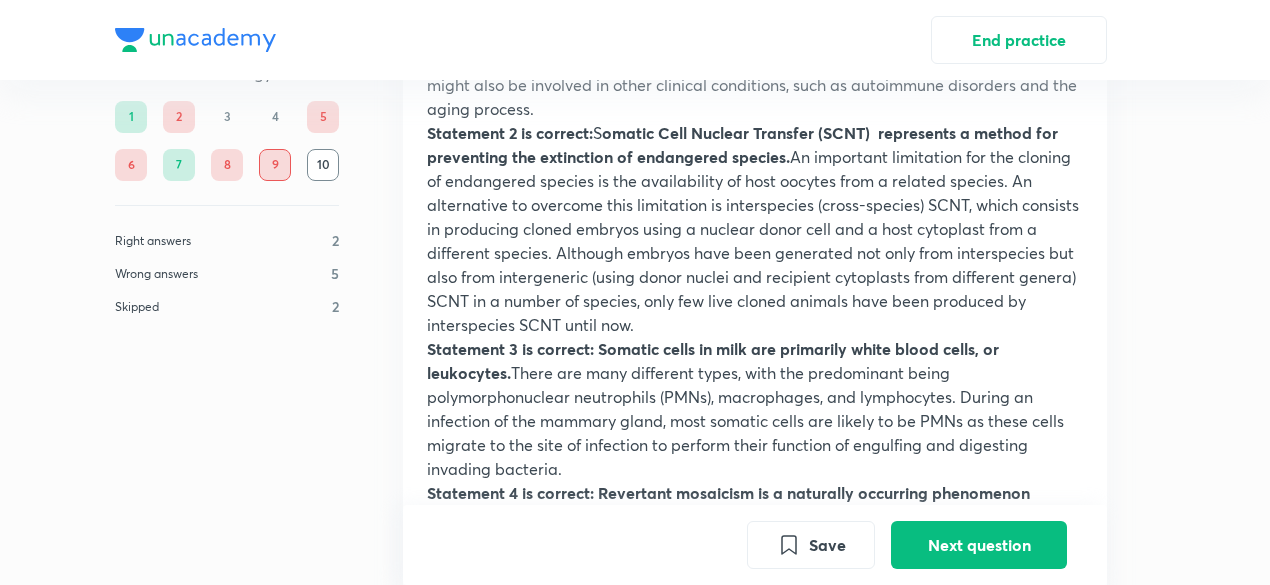 scroll, scrollTop: 983, scrollLeft: 0, axis: vertical 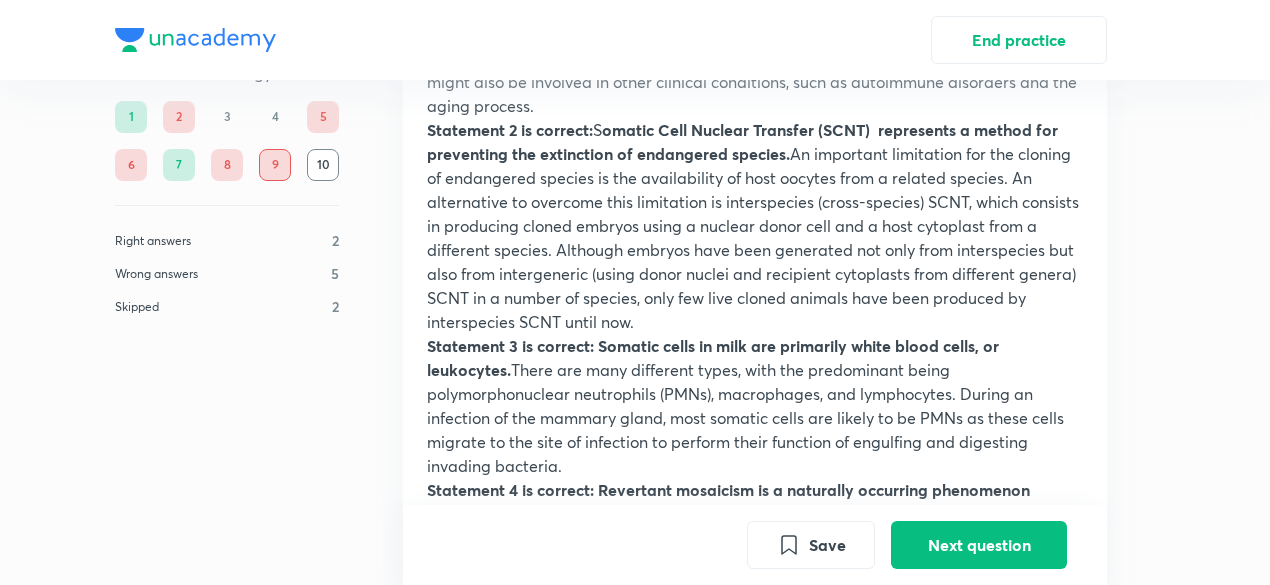 drag, startPoint x: 842, startPoint y: 172, endPoint x: 938, endPoint y: 170, distance: 96.02083 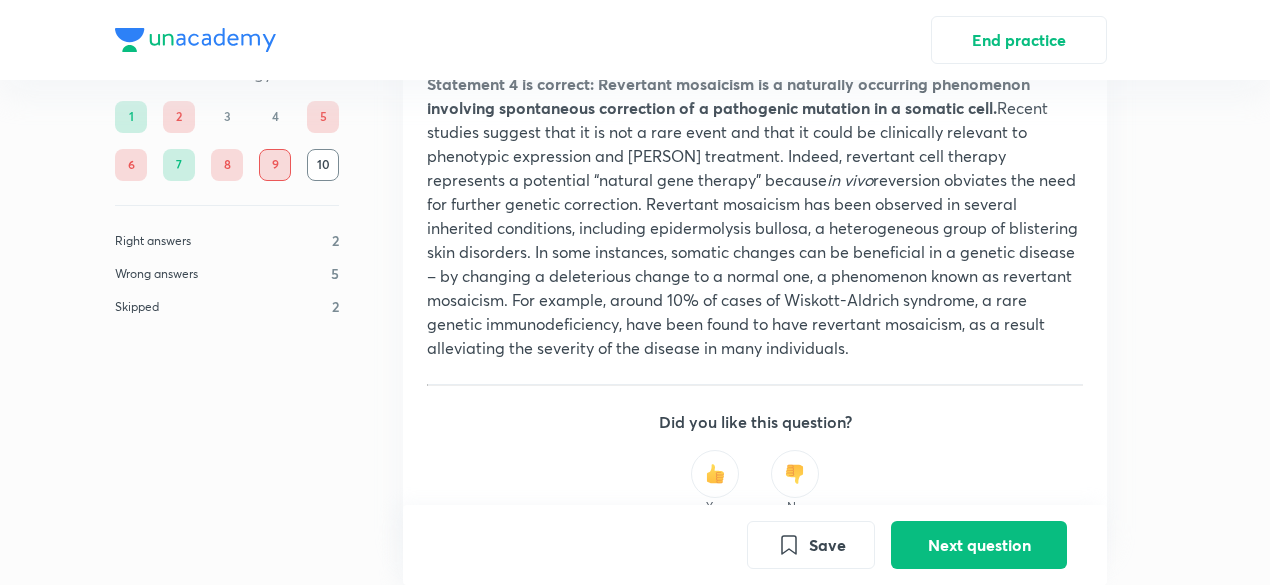 scroll, scrollTop: 1391, scrollLeft: 0, axis: vertical 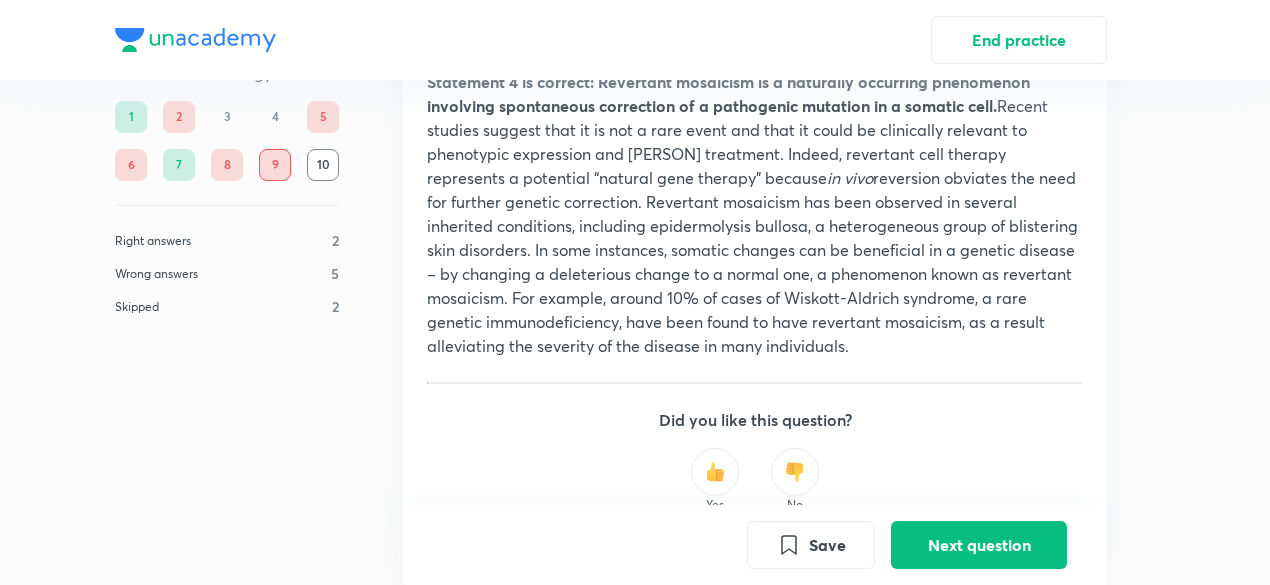 drag, startPoint x: 582, startPoint y: 197, endPoint x: 854, endPoint y: 217, distance: 272.7343 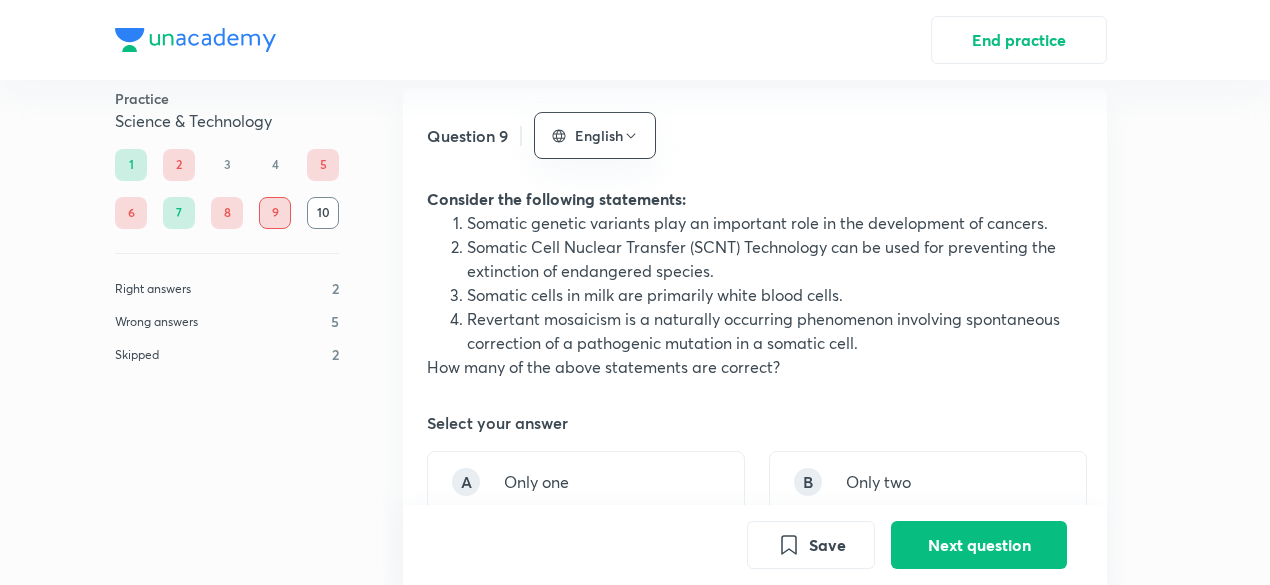 scroll, scrollTop: 34, scrollLeft: 0, axis: vertical 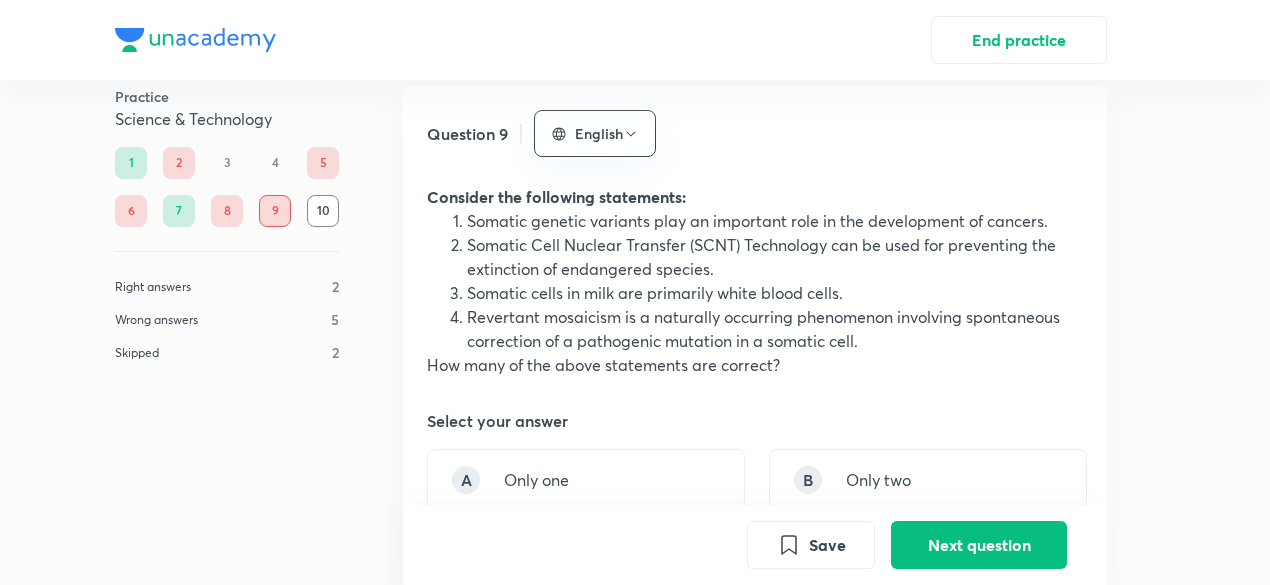 drag, startPoint x: 880, startPoint y: 345, endPoint x: 461, endPoint y: 311, distance: 420.3772 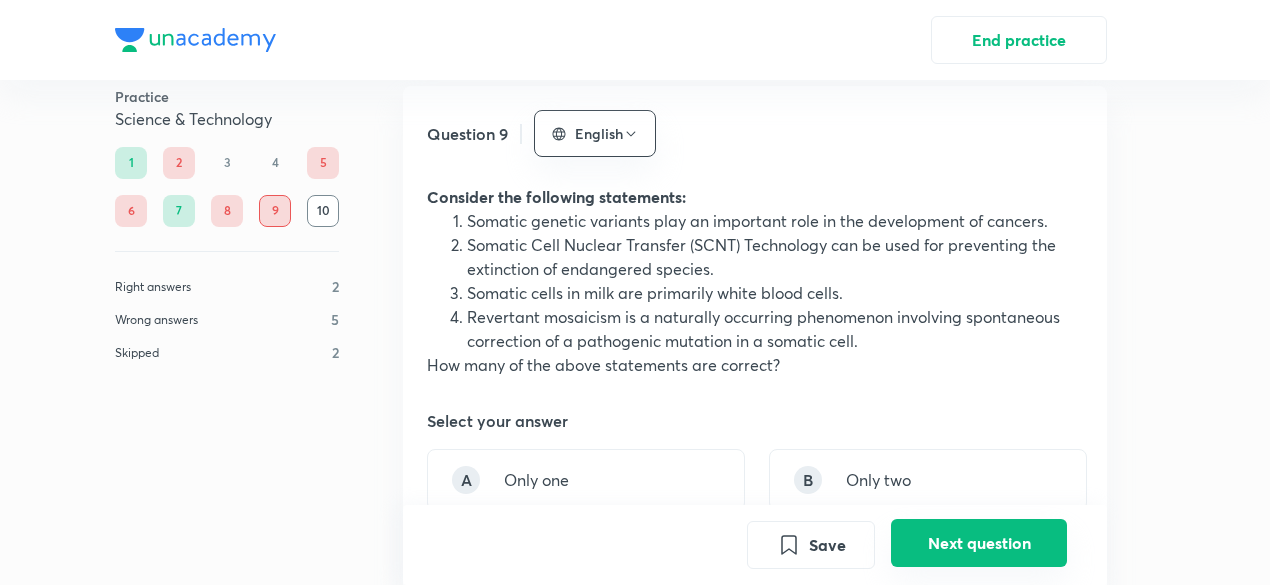 drag, startPoint x: 461, startPoint y: 311, endPoint x: 978, endPoint y: 536, distance: 563.8386 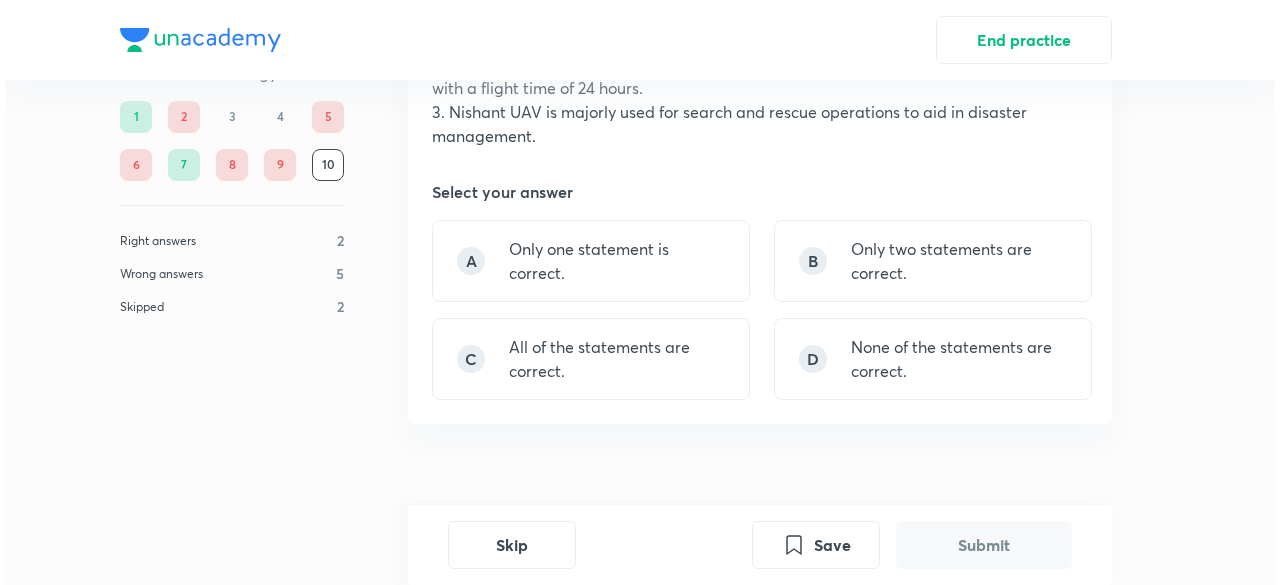 scroll, scrollTop: 245, scrollLeft: 0, axis: vertical 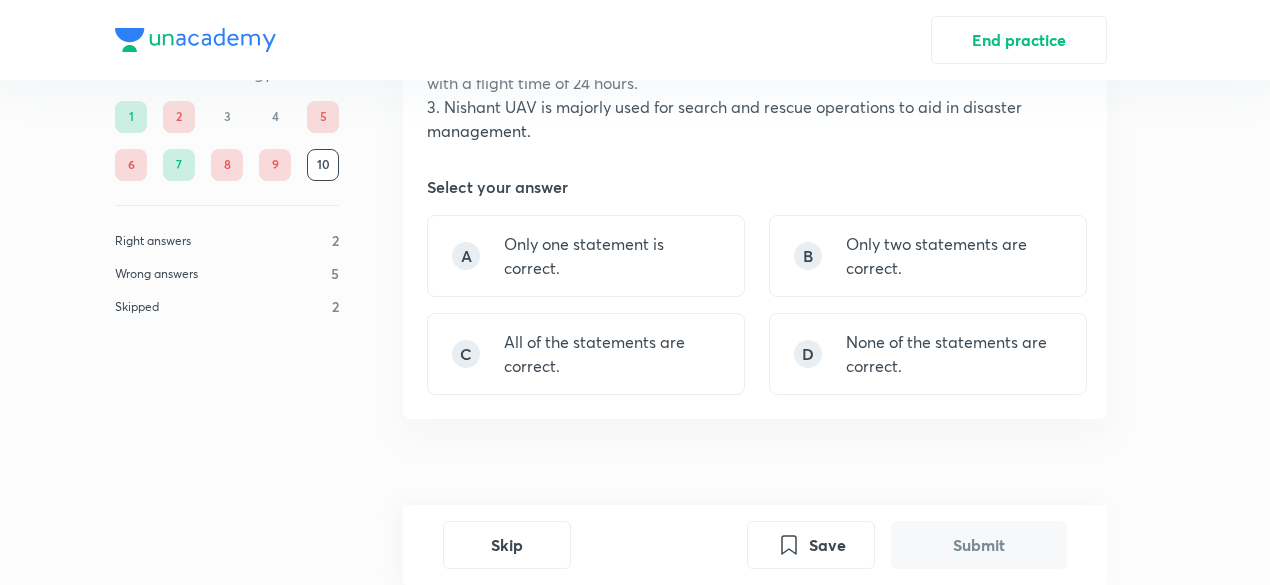 drag, startPoint x: 812, startPoint y: 569, endPoint x: 892, endPoint y: 461, distance: 134.40237 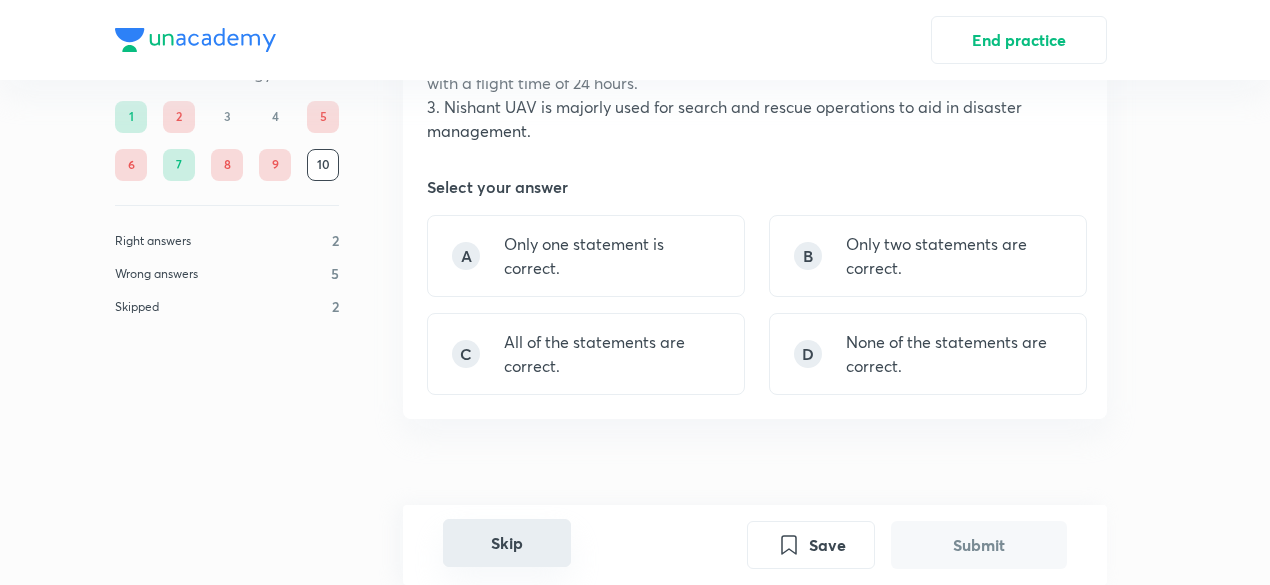 click on "Skip" at bounding box center (507, 543) 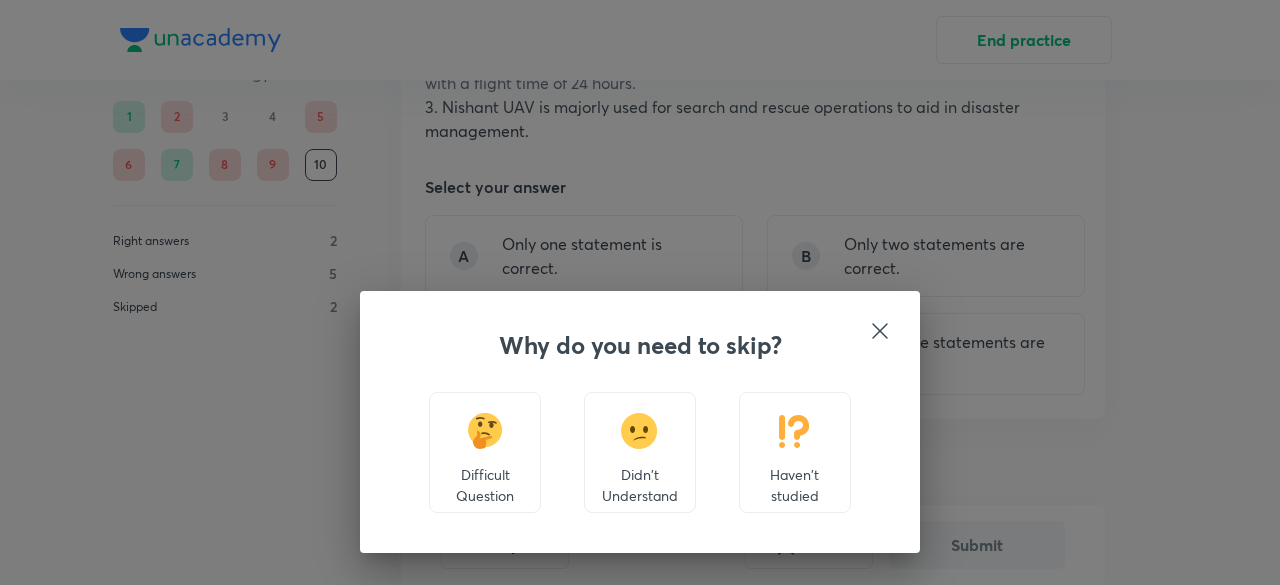 click at bounding box center (794, 431) 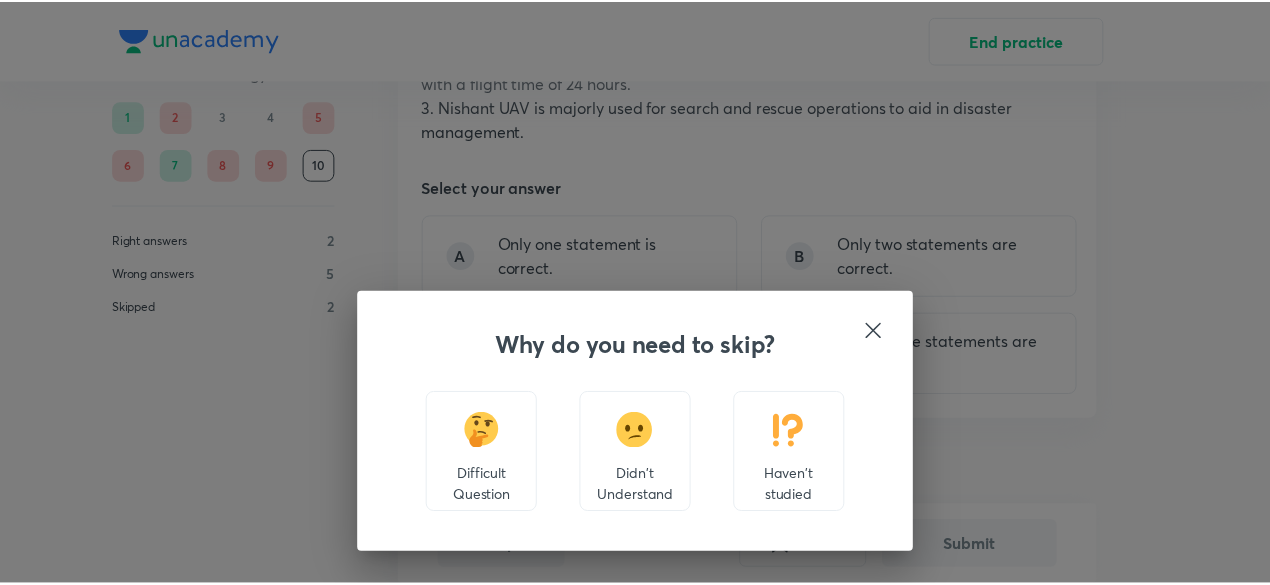 scroll, scrollTop: 702, scrollLeft: 0, axis: vertical 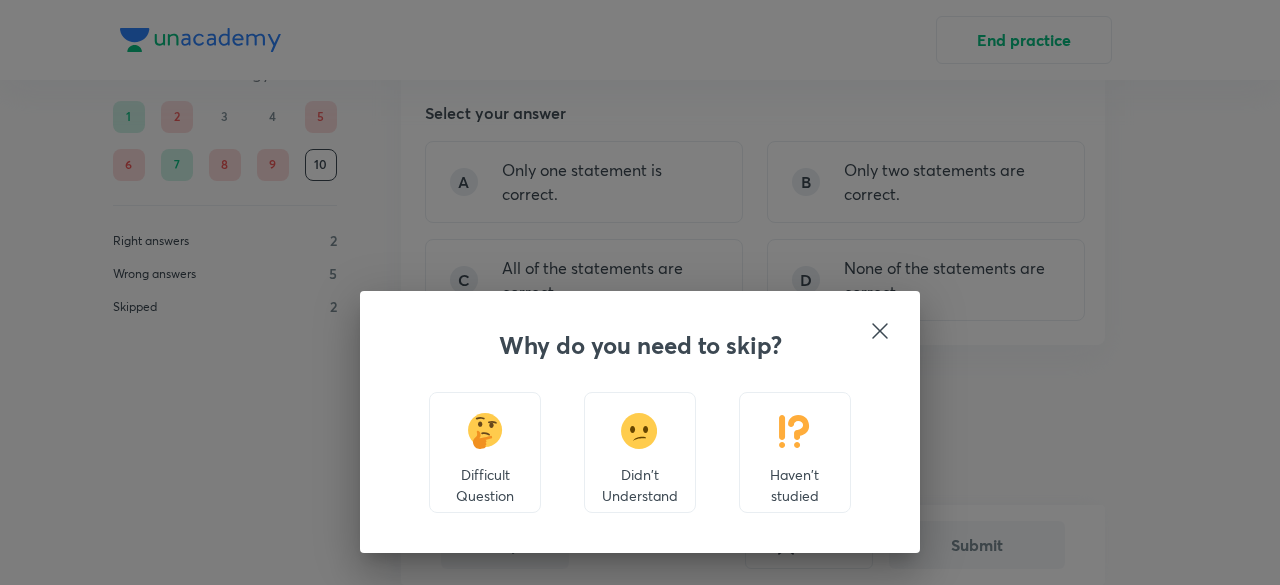 click on "Why do you need to skip? Difficult Question Didn't Understand Haven't studied" at bounding box center (640, 292) 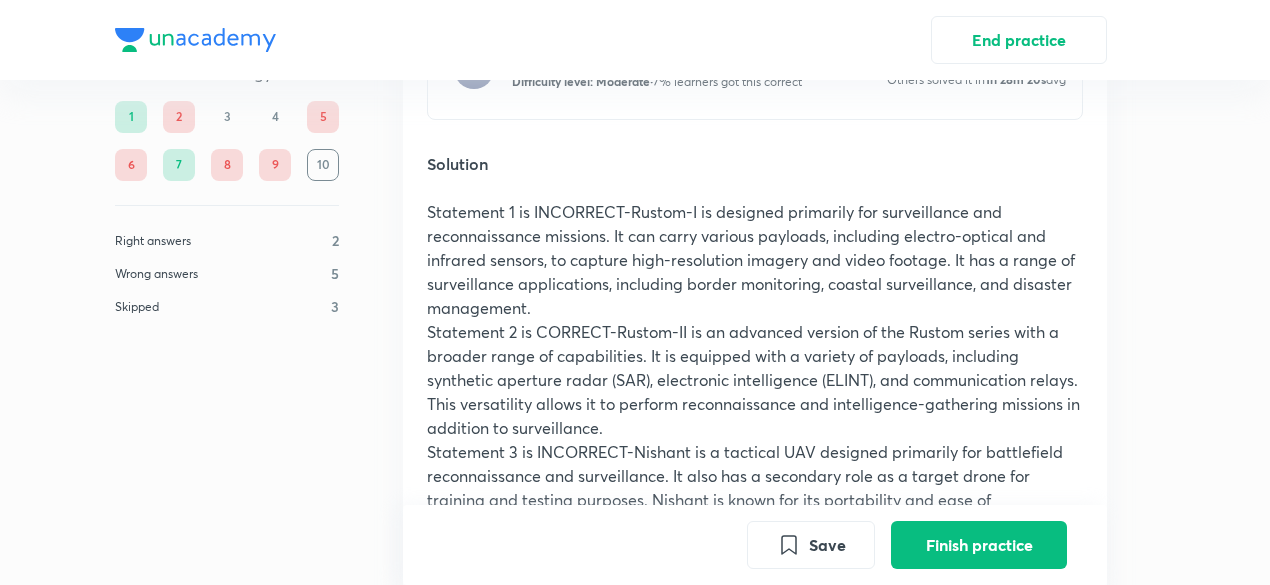 scroll, scrollTop: 751, scrollLeft: 0, axis: vertical 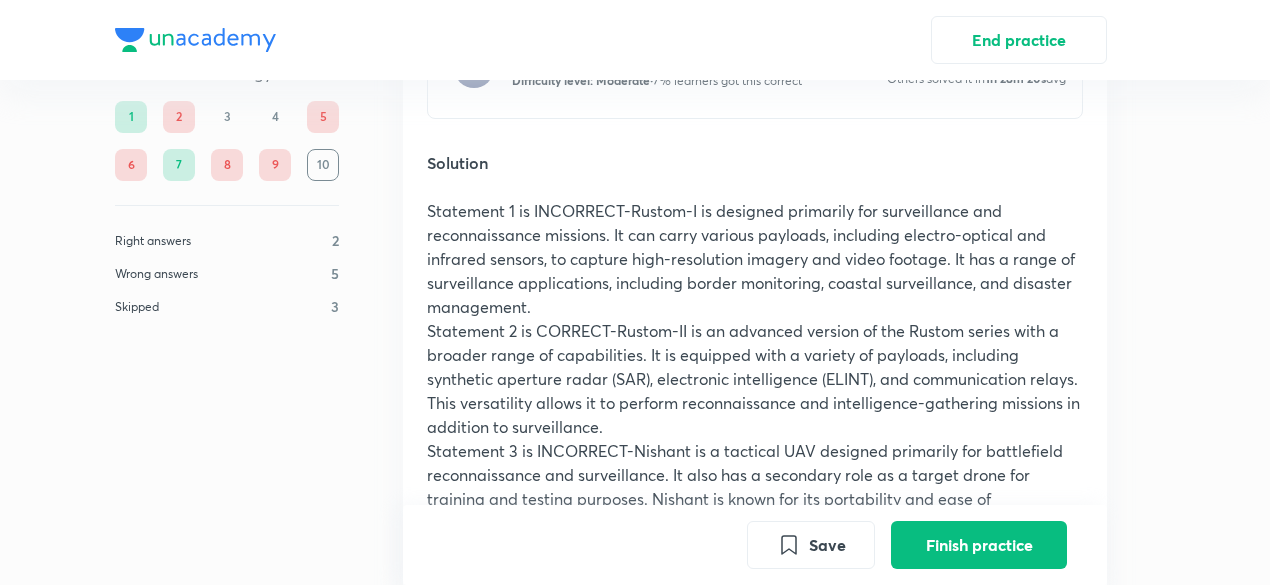 drag, startPoint x: 562, startPoint y: 231, endPoint x: 799, endPoint y: 278, distance: 241.6154 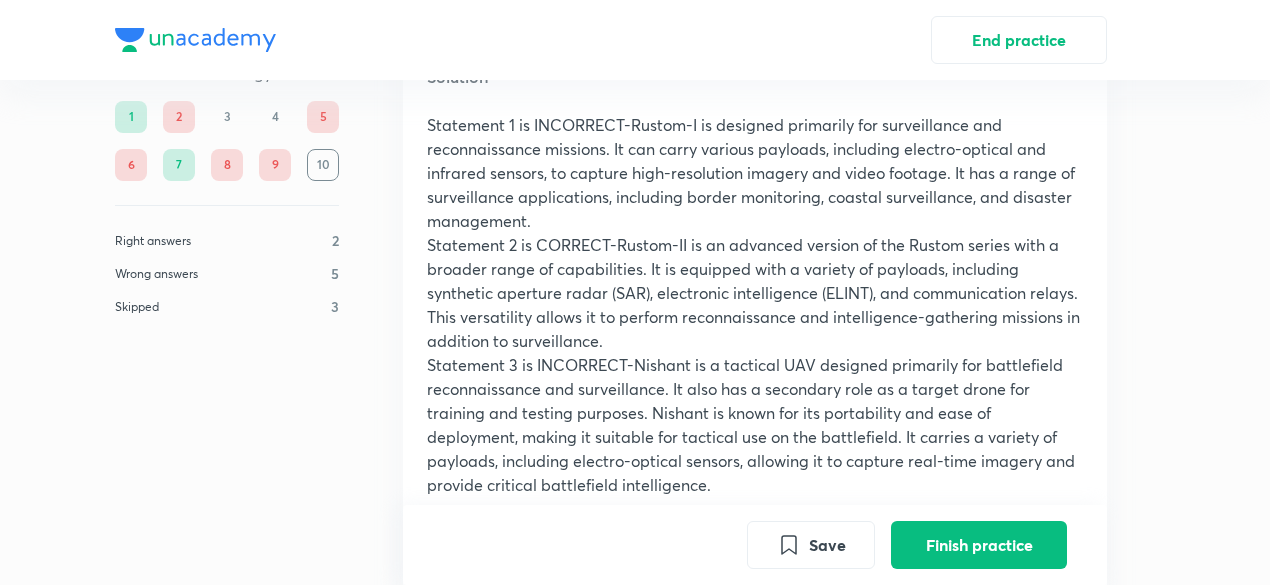 scroll, scrollTop: 831, scrollLeft: 0, axis: vertical 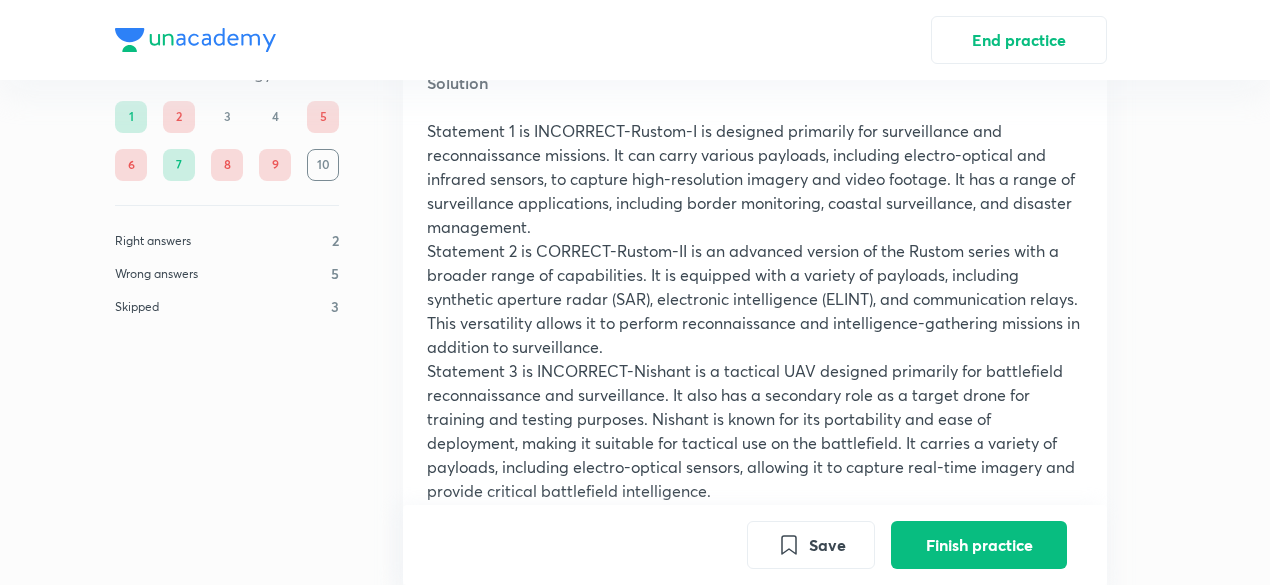 drag, startPoint x: 486, startPoint y: 327, endPoint x: 683, endPoint y: 327, distance: 197 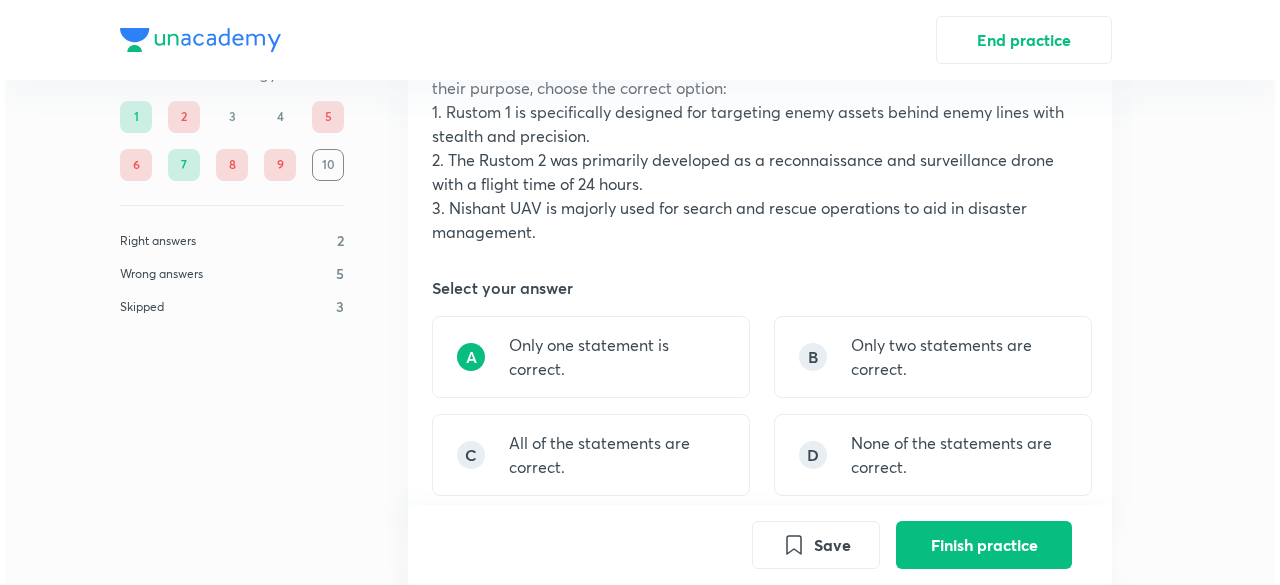 scroll, scrollTop: 143, scrollLeft: 0, axis: vertical 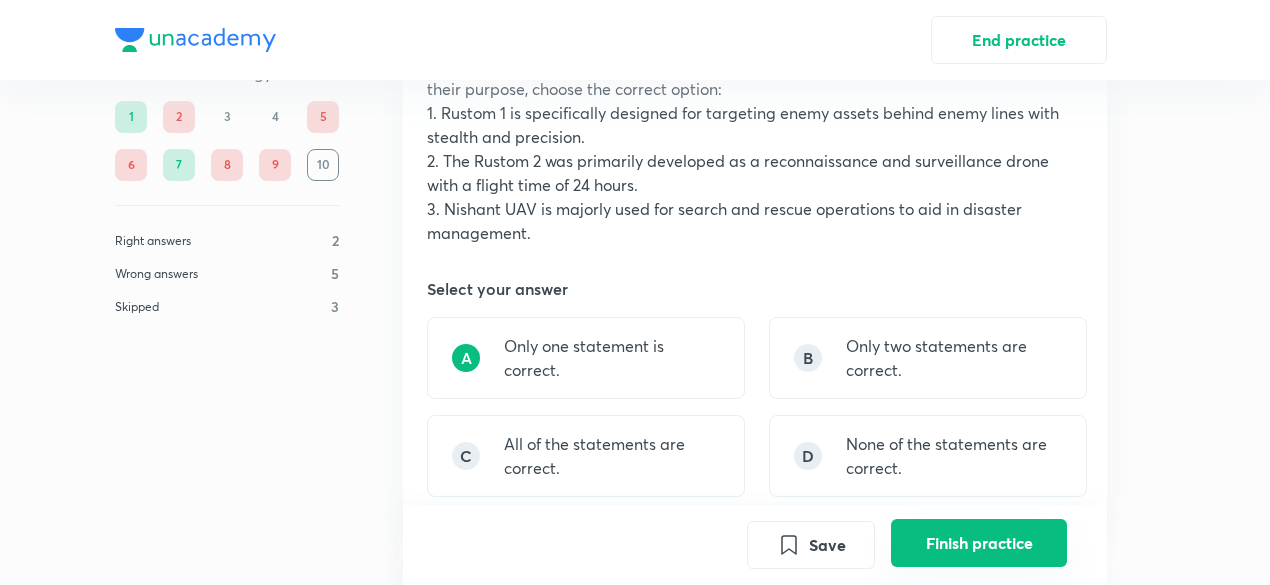 click on "Finish practice" at bounding box center [979, 543] 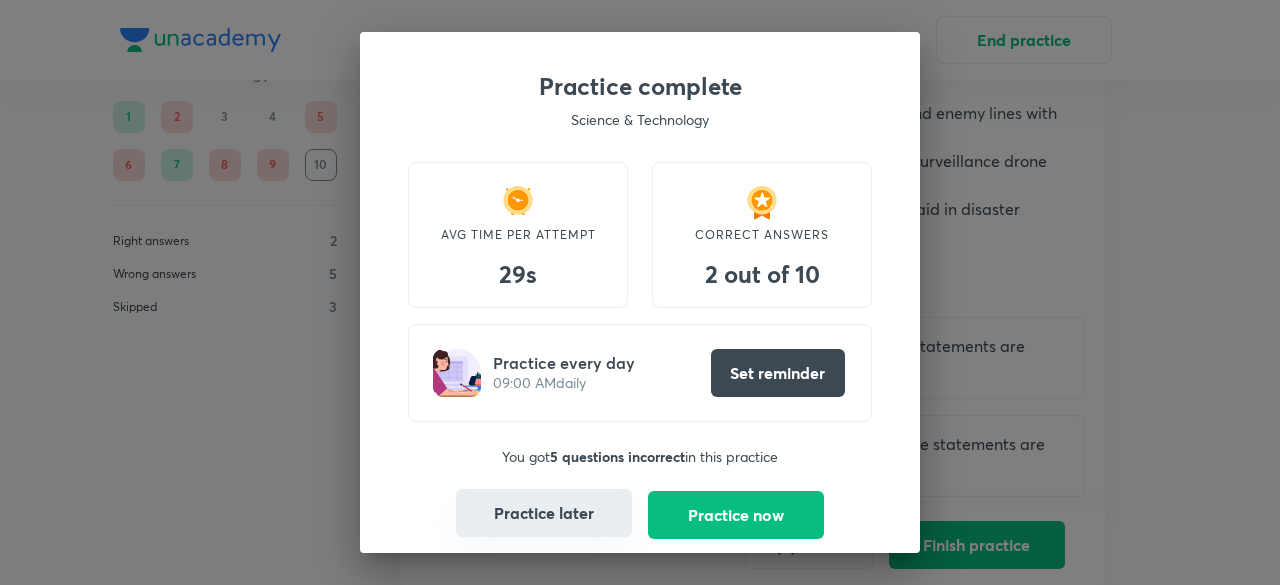 click on "Practice later" at bounding box center (544, 513) 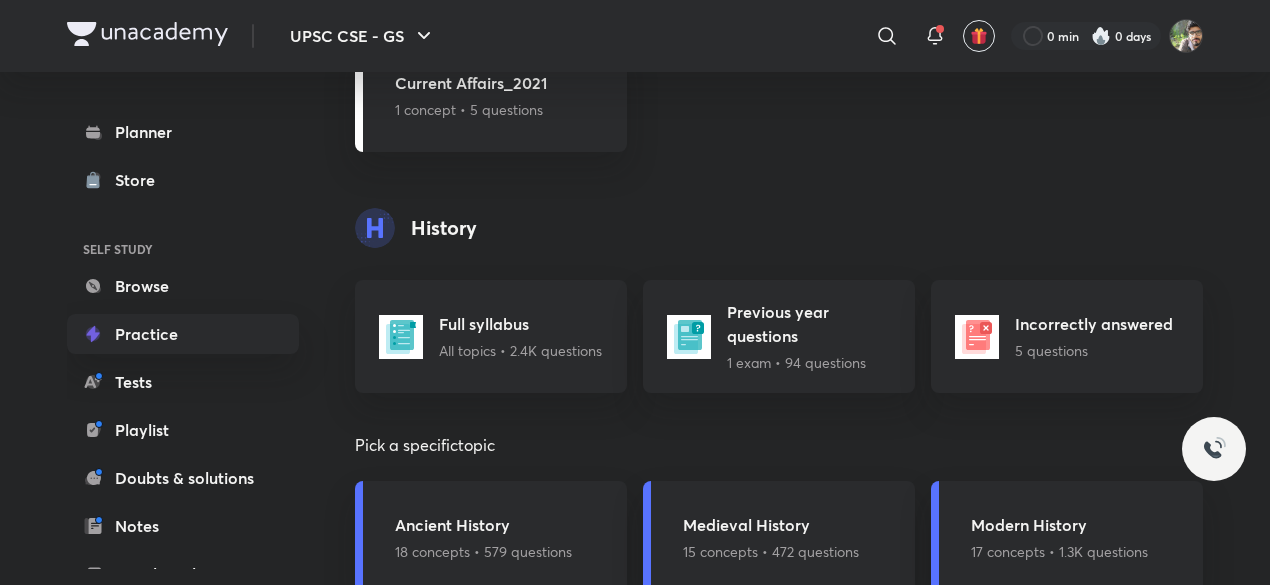 scroll, scrollTop: 1848, scrollLeft: 0, axis: vertical 